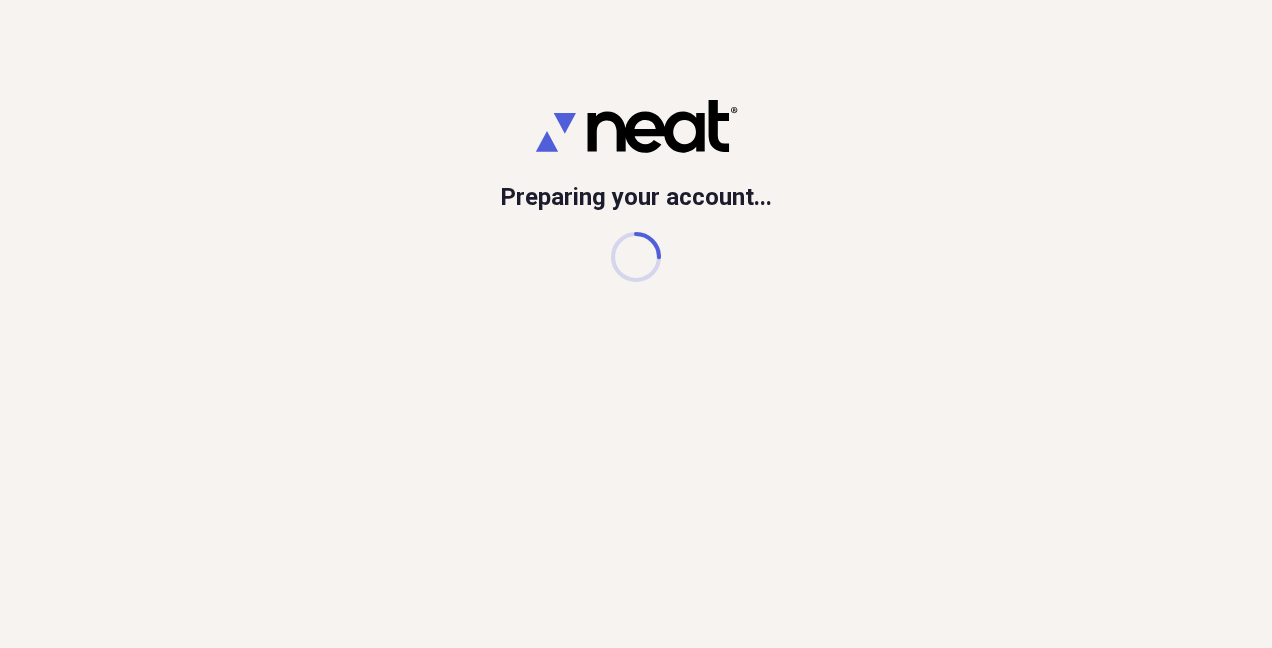 scroll, scrollTop: 0, scrollLeft: 0, axis: both 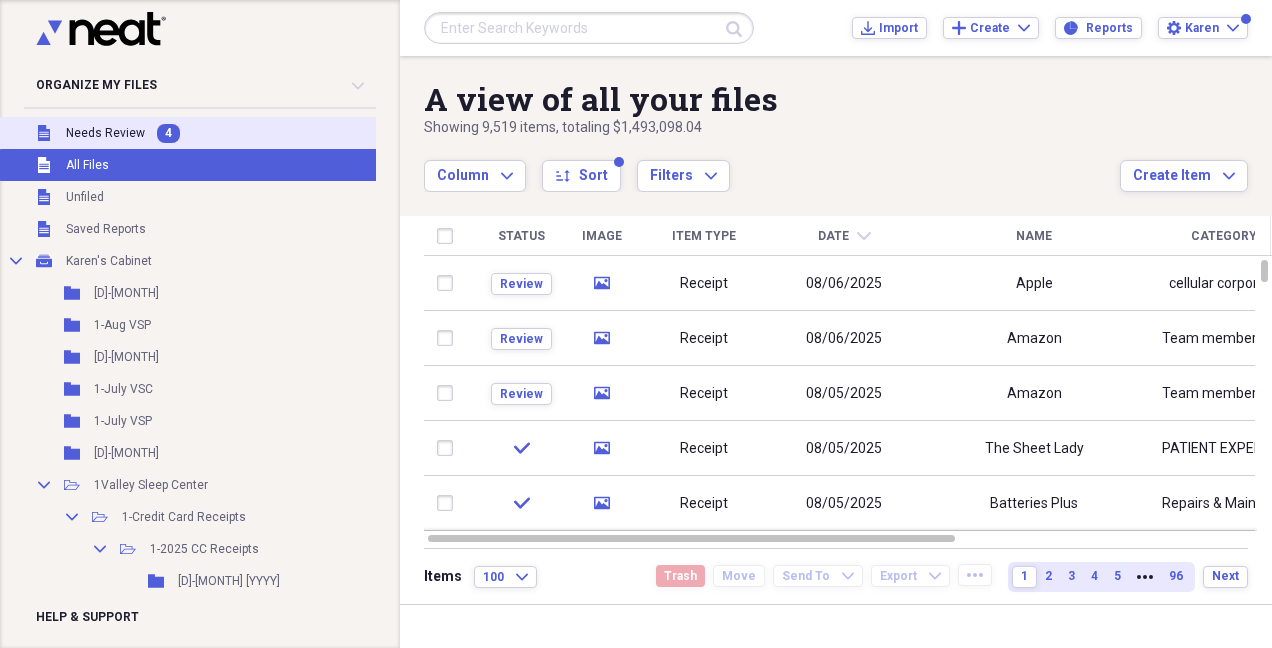 click on "Unfiled Needs Review 4" at bounding box center (253, 133) 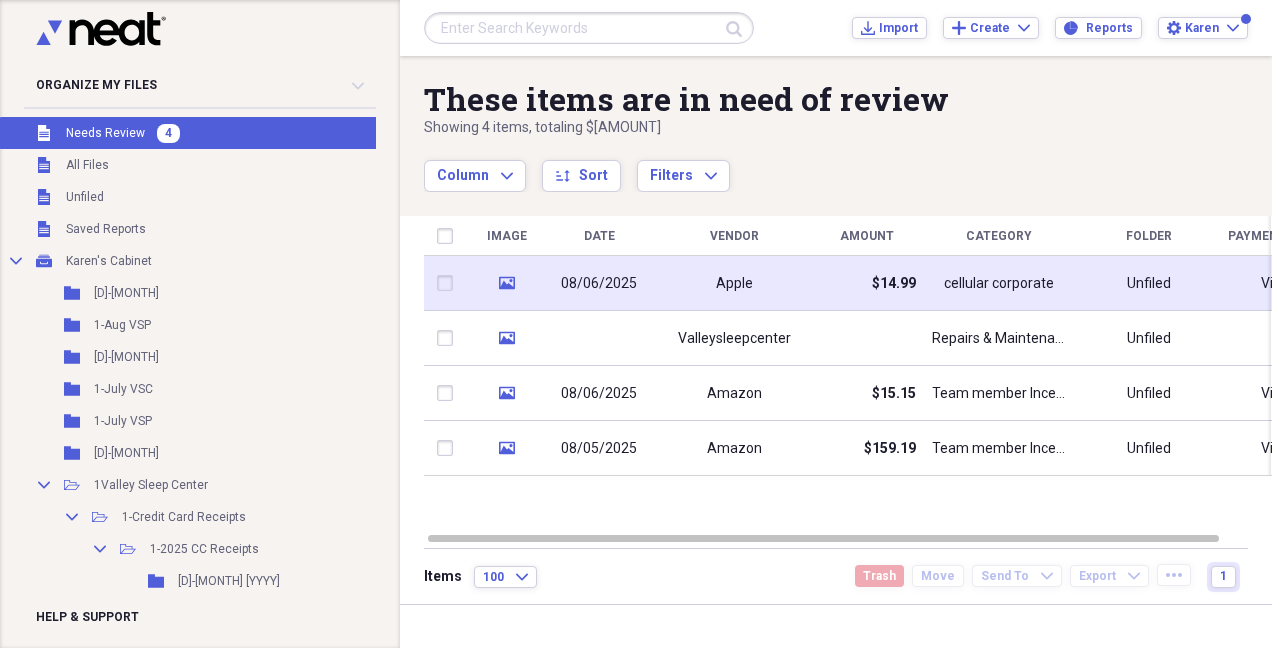 click on "Apple" at bounding box center [734, 283] 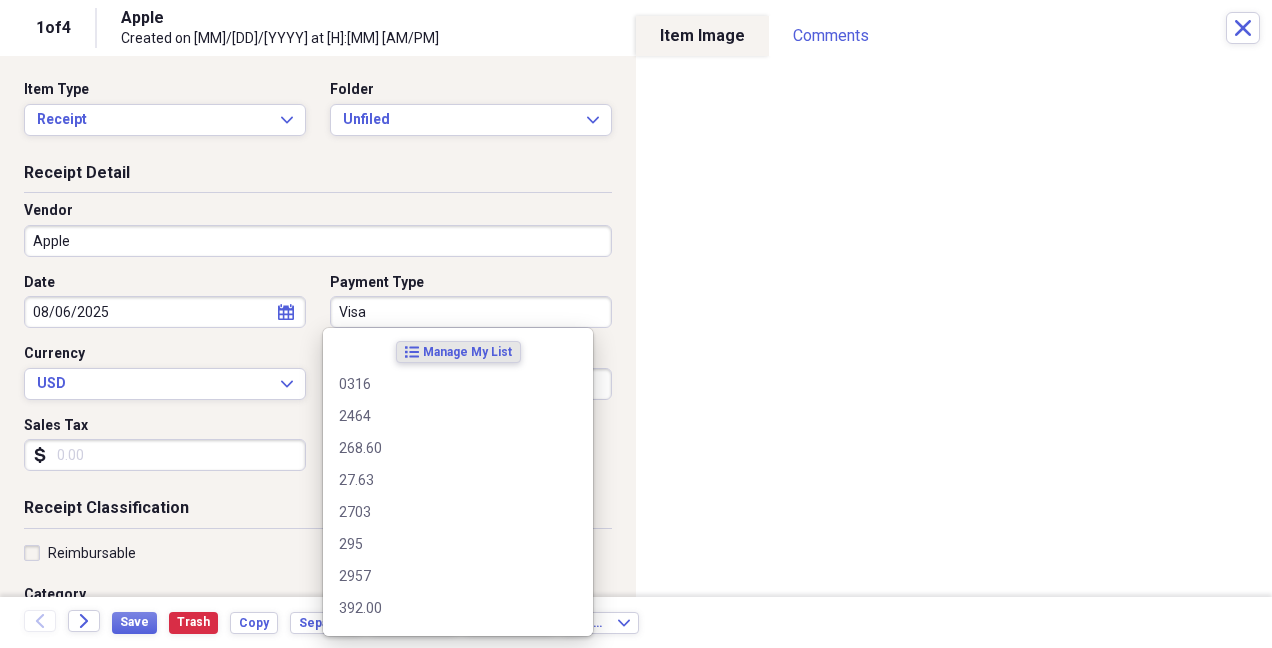 click on "Visa" at bounding box center [471, 312] 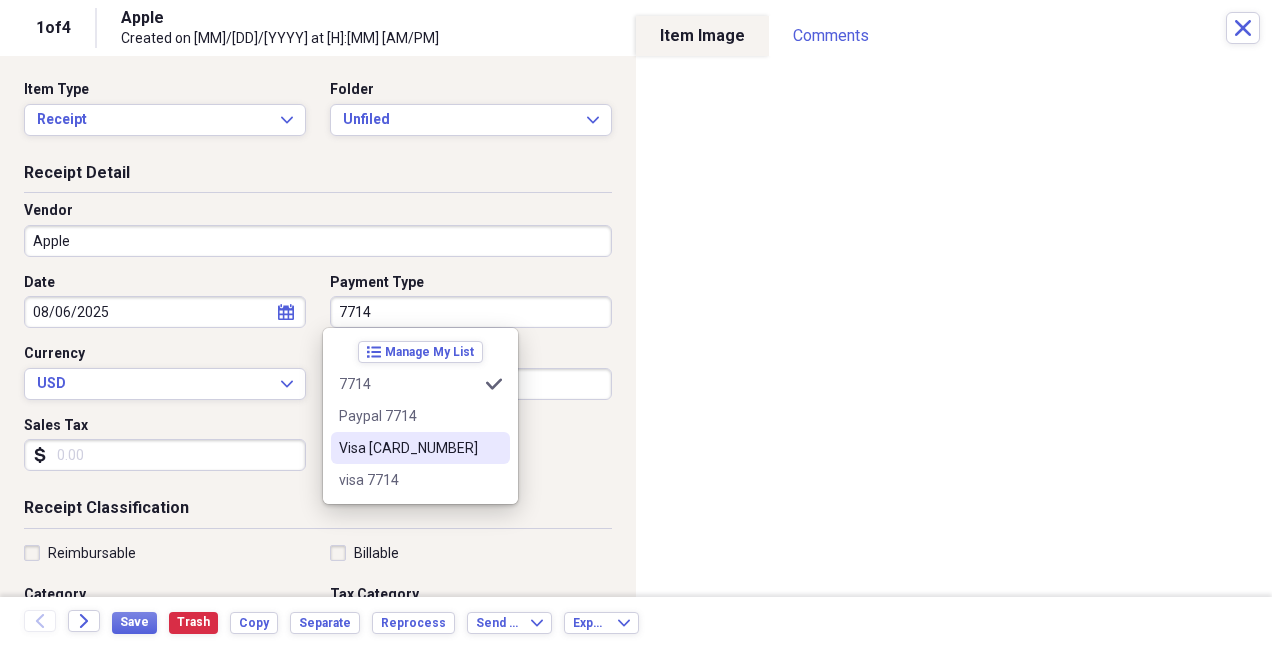 click on "Visa [CARD_NUMBER]" at bounding box center [408, 448] 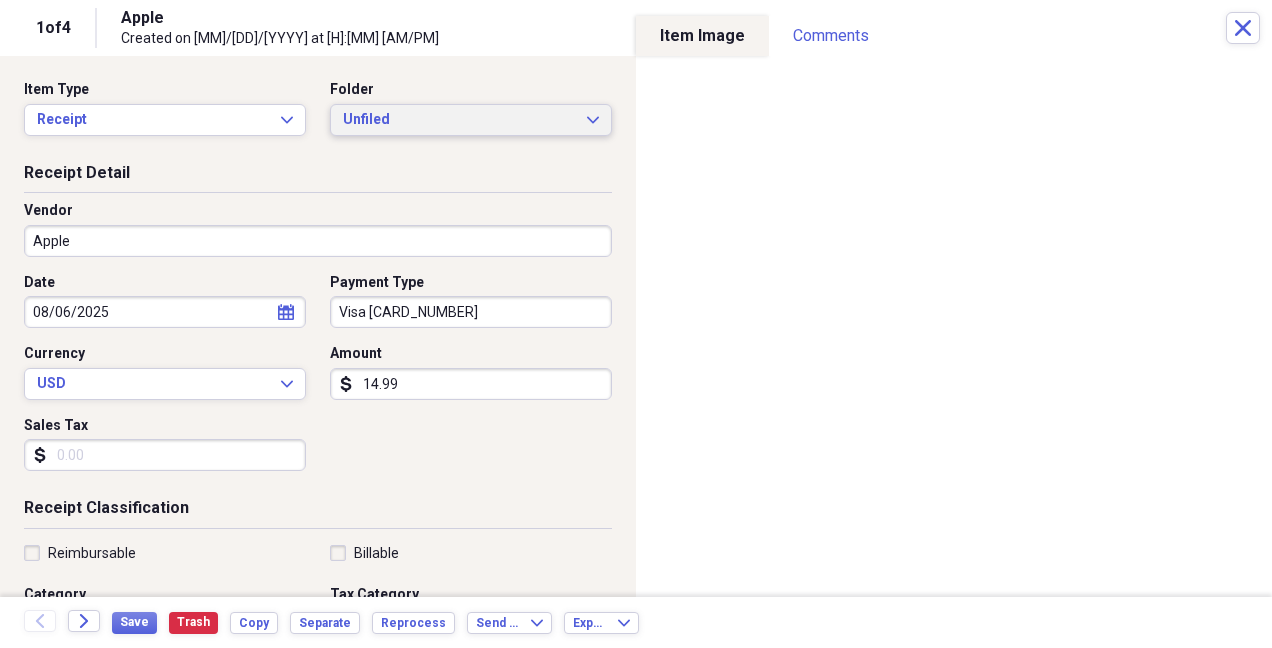 click on "Unfiled Expand" at bounding box center [471, 120] 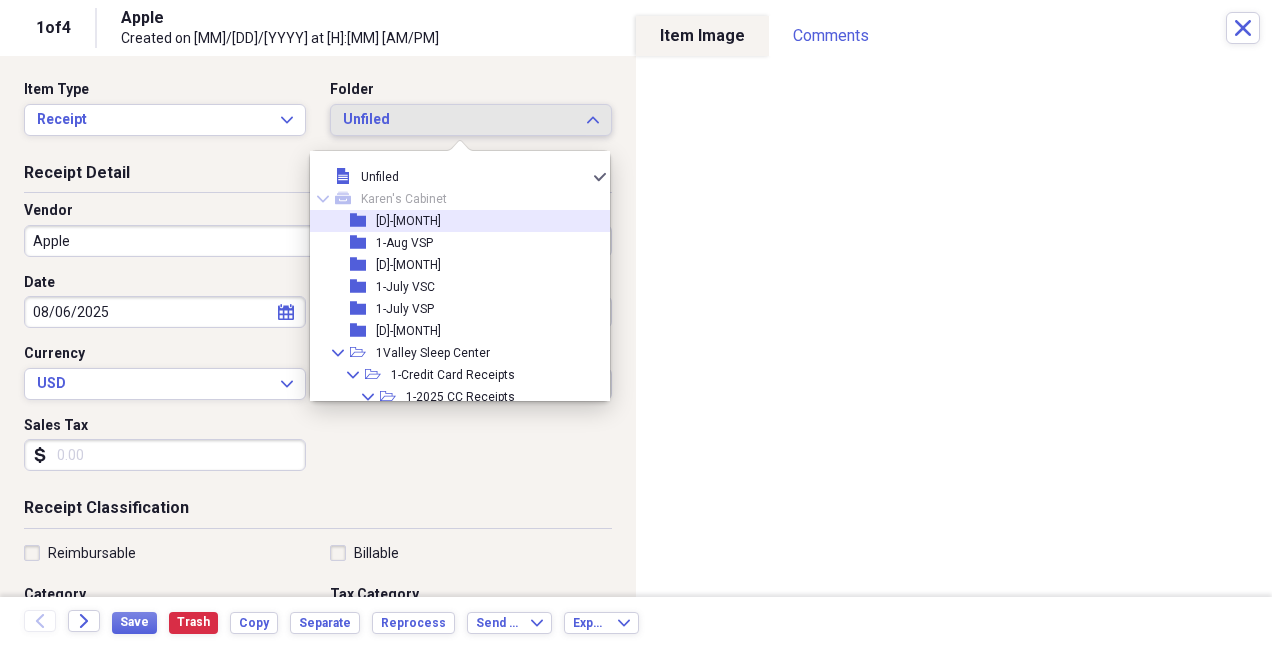 click on "[D]-[MONTH]" at bounding box center (408, 221) 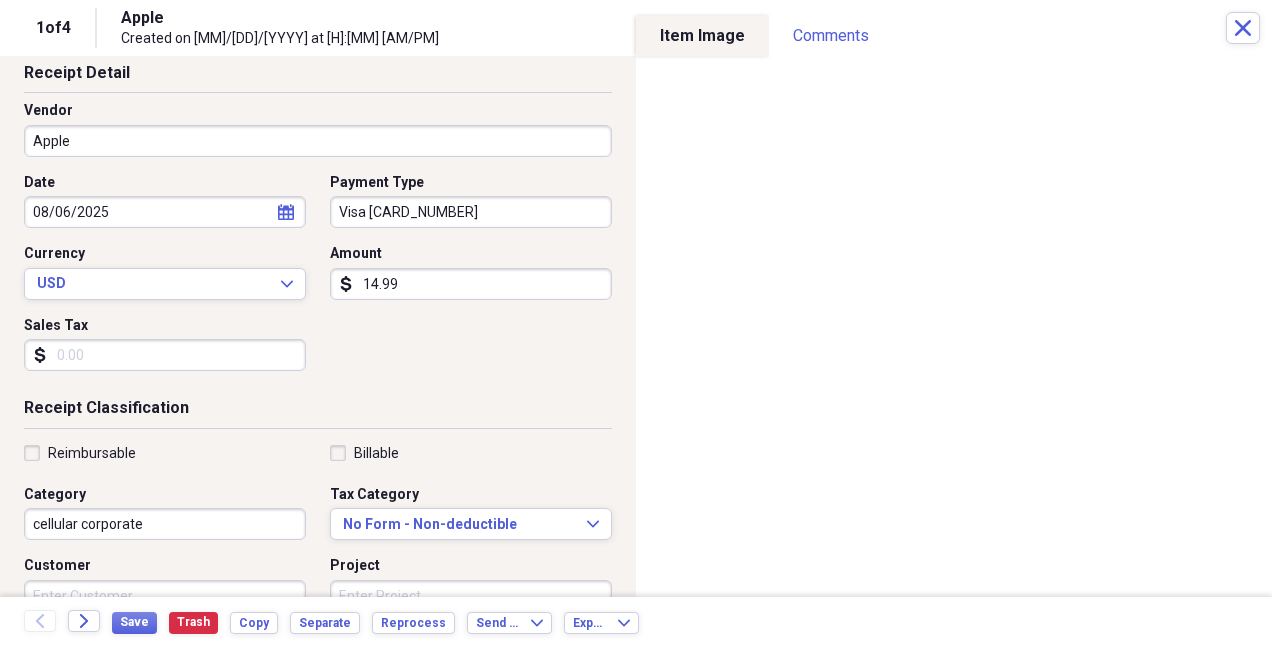 scroll, scrollTop: 200, scrollLeft: 0, axis: vertical 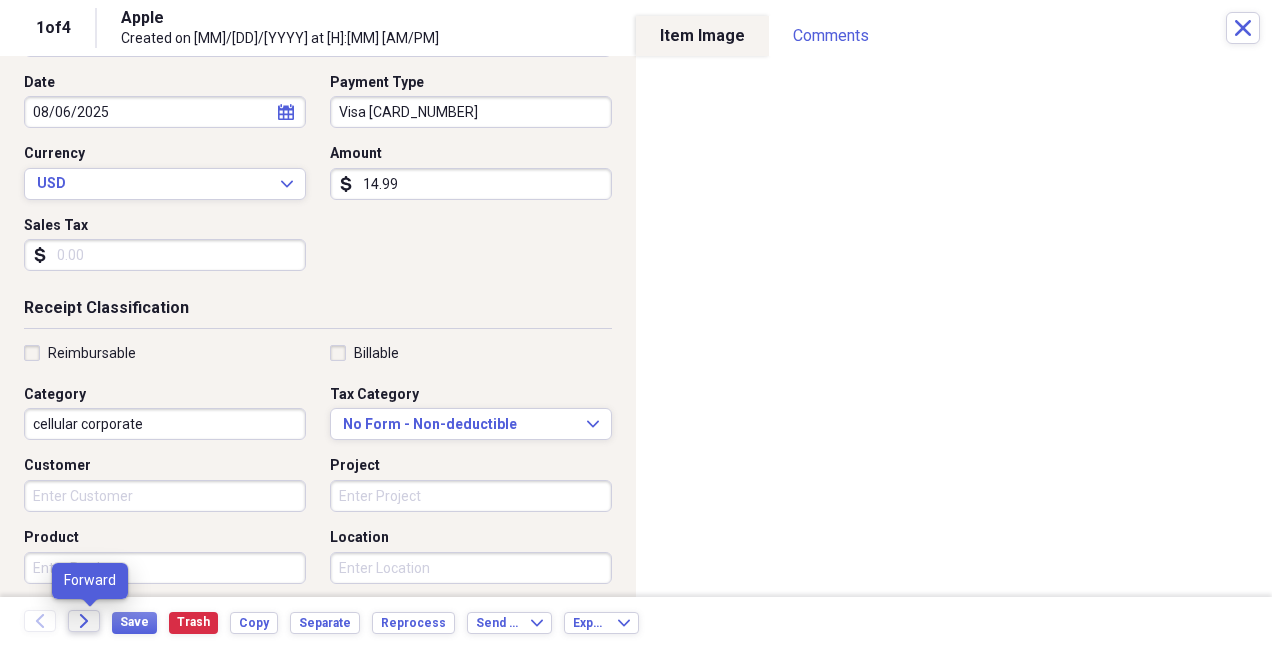 click on "Forward" 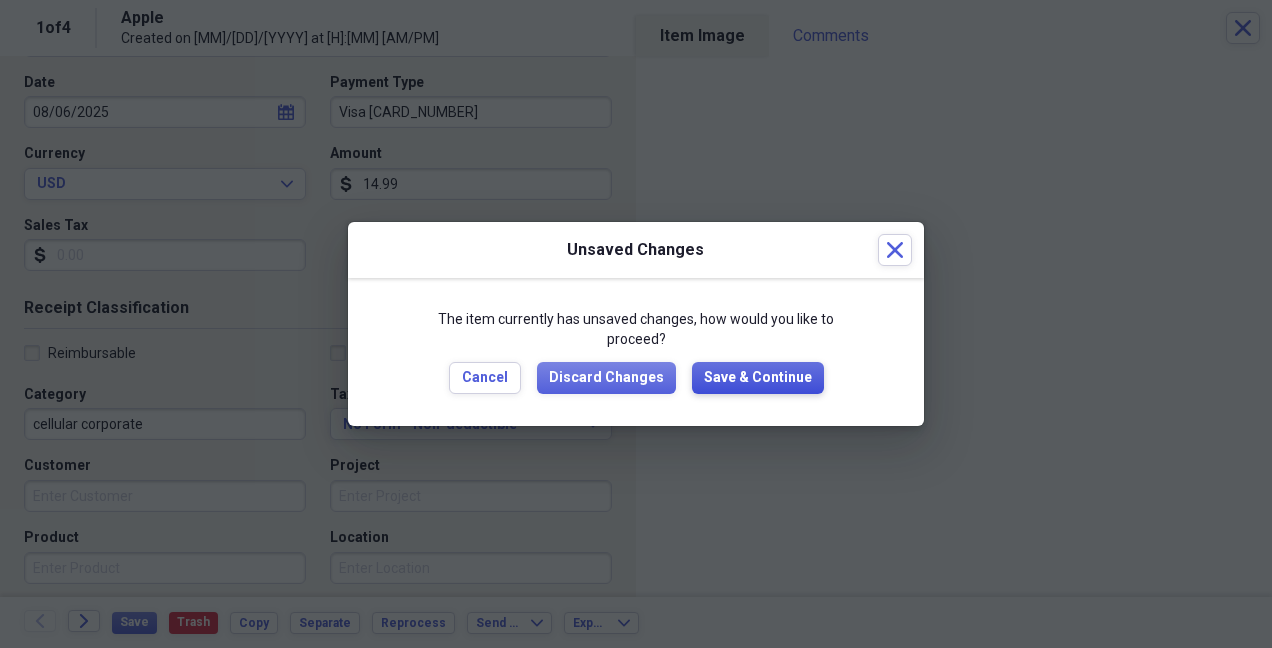 click on "Save & Continue" at bounding box center (758, 378) 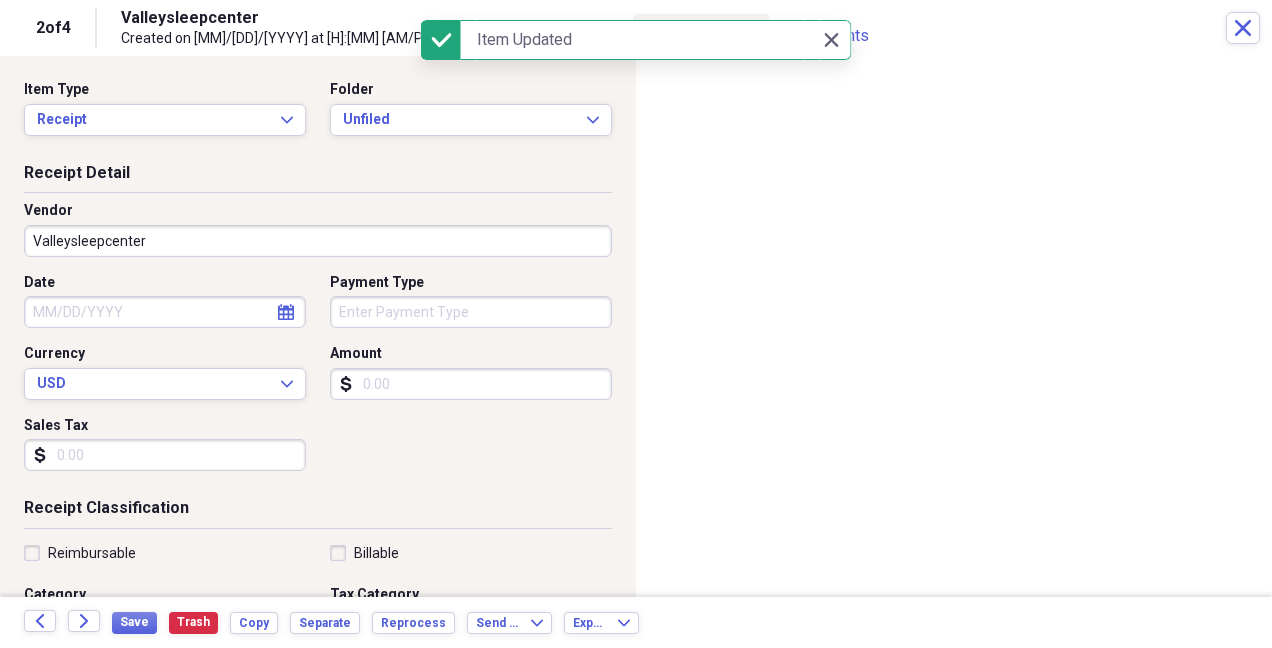 scroll, scrollTop: 100, scrollLeft: 0, axis: vertical 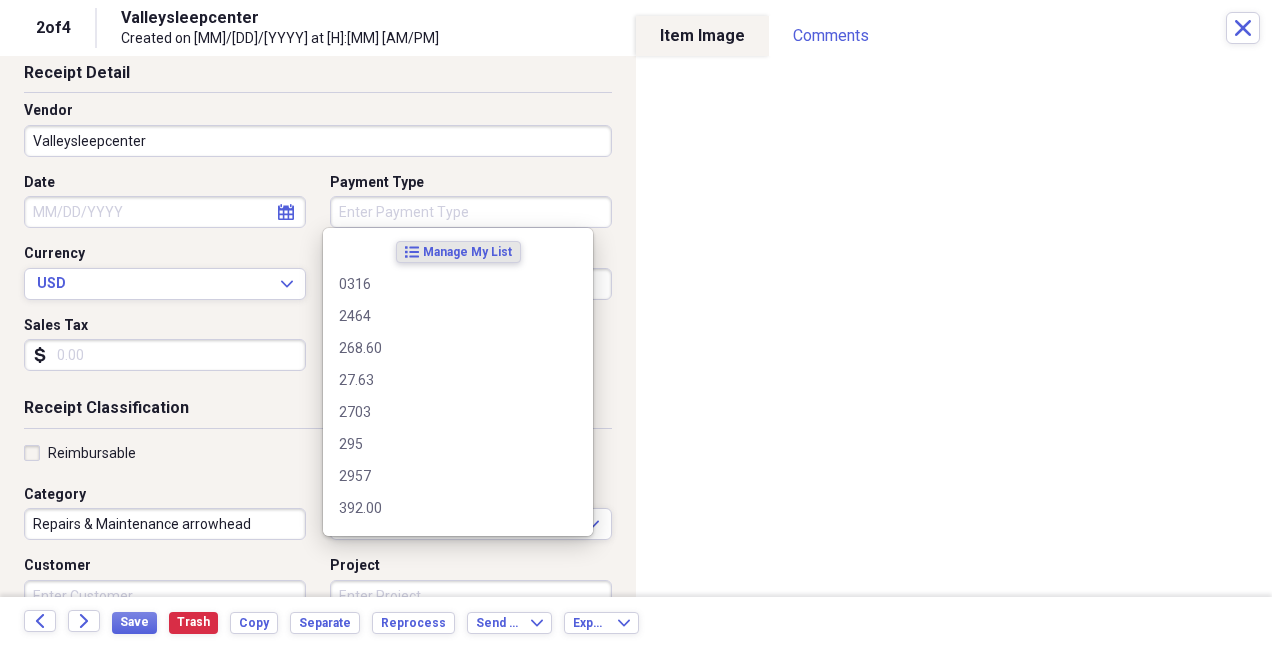 click on "Payment Type" at bounding box center [471, 212] 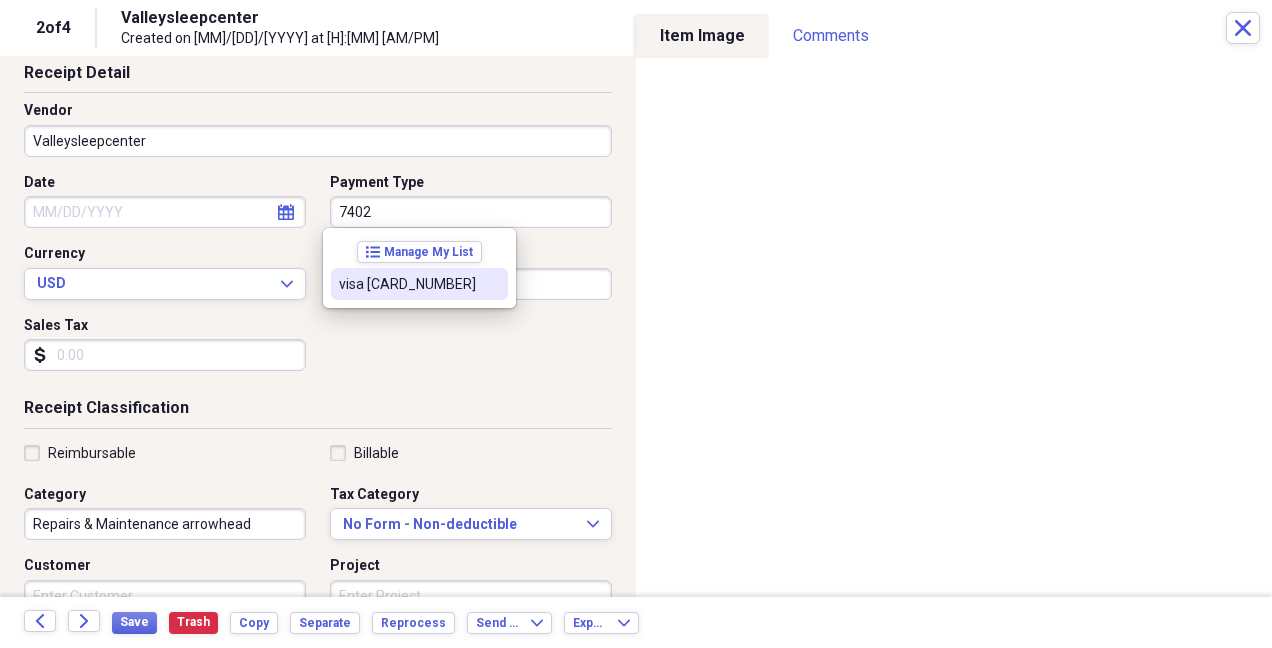 click on "visa [CARD_NUMBER]" at bounding box center (407, 284) 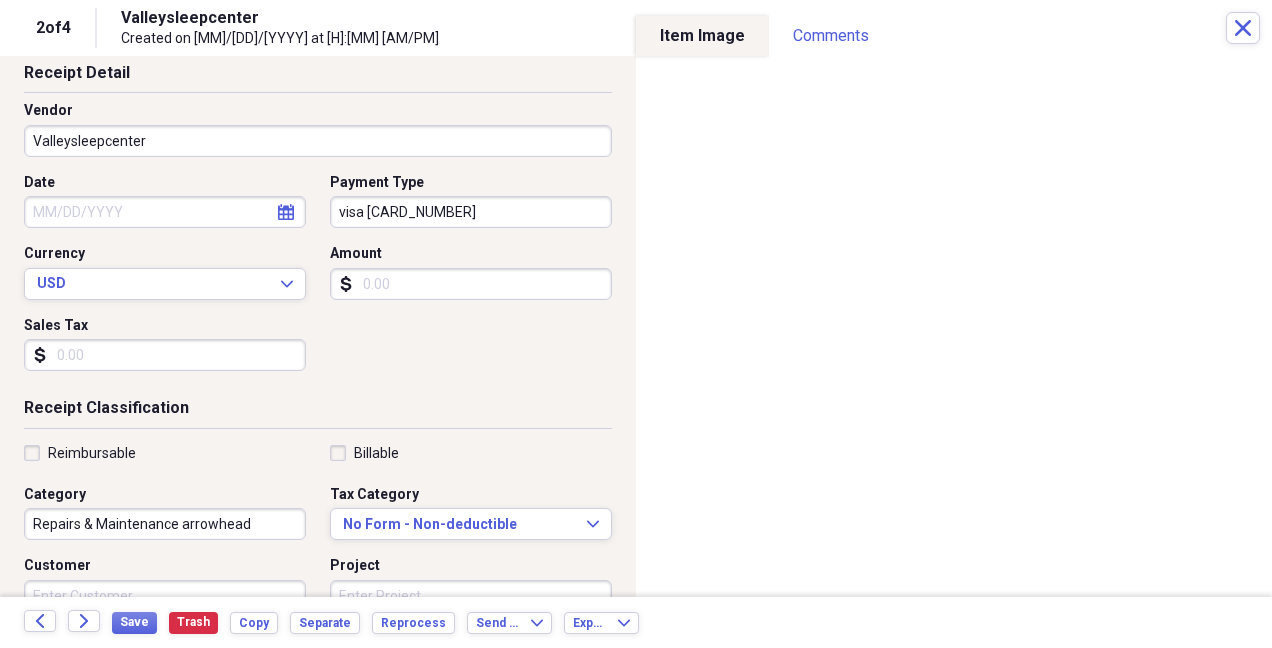 click on "Valleysleepcenter" at bounding box center (318, 141) 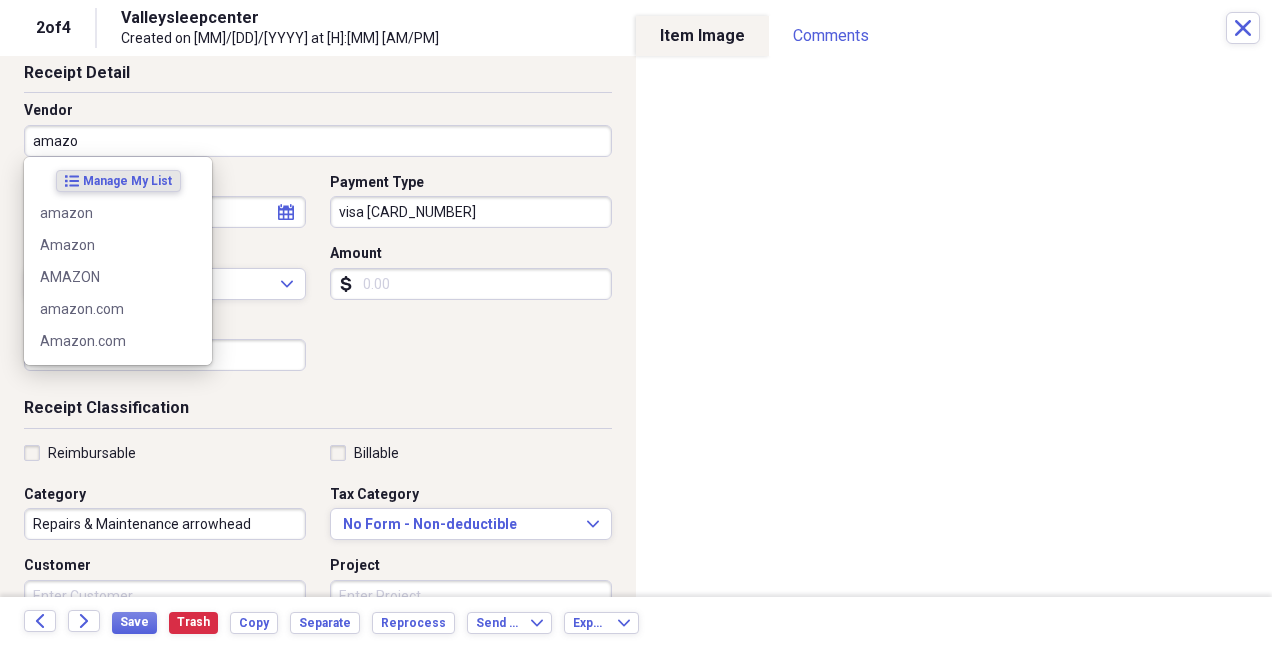 type on "amazon" 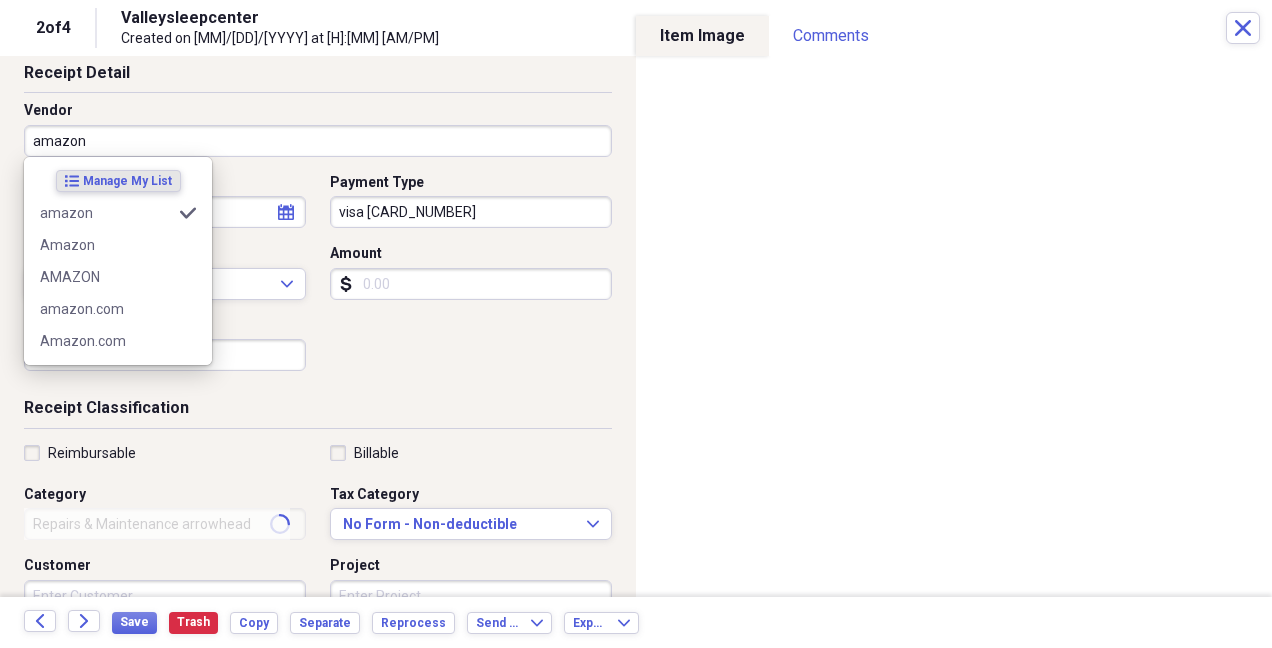 type on "operating expense corporate" 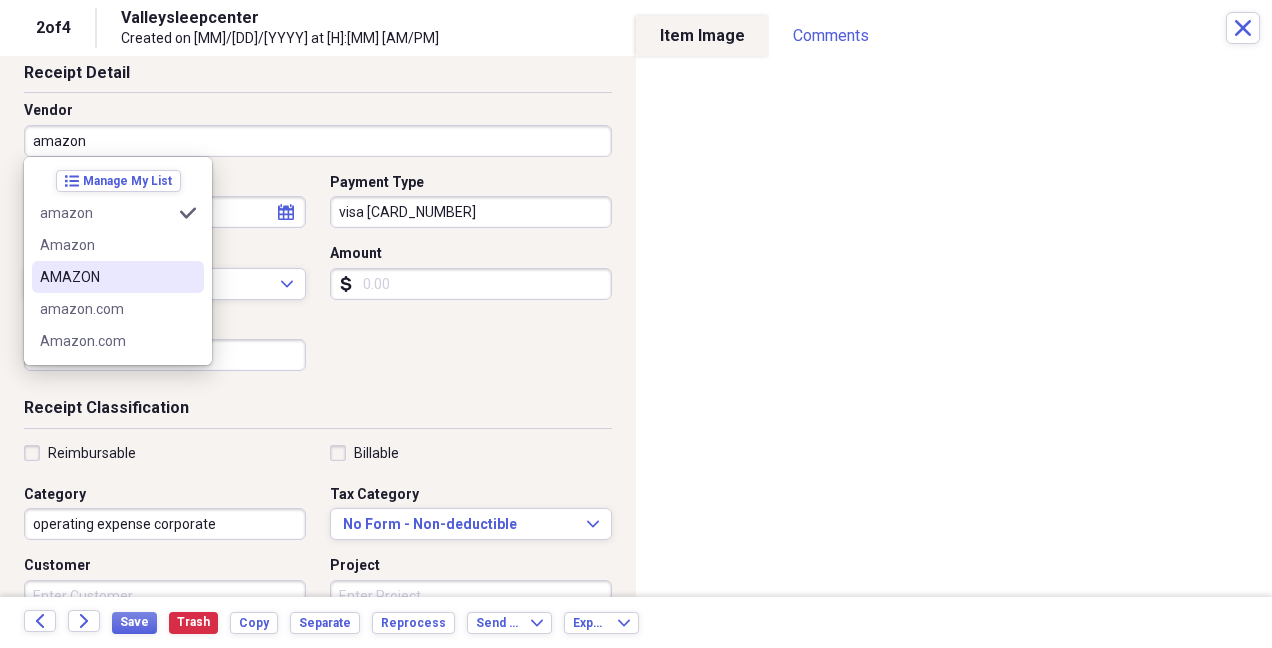 click on "AMAZON" at bounding box center (106, 277) 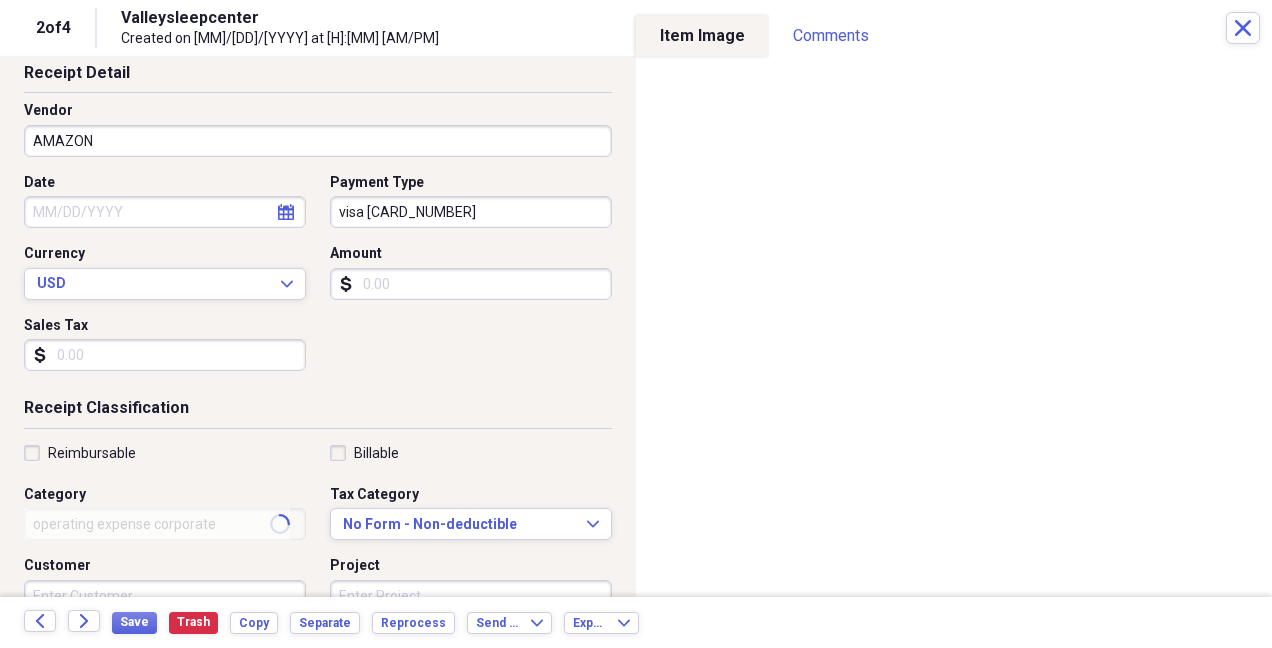 type on "Team member Incentives Corporate" 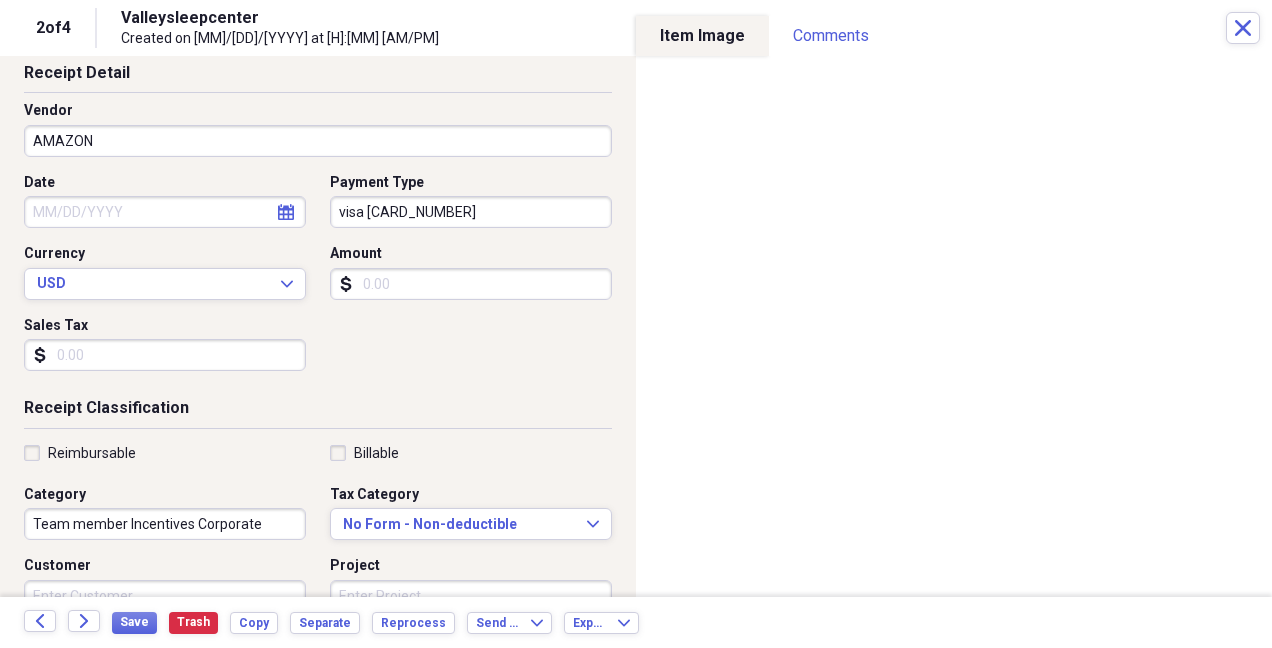 click on "calendar" 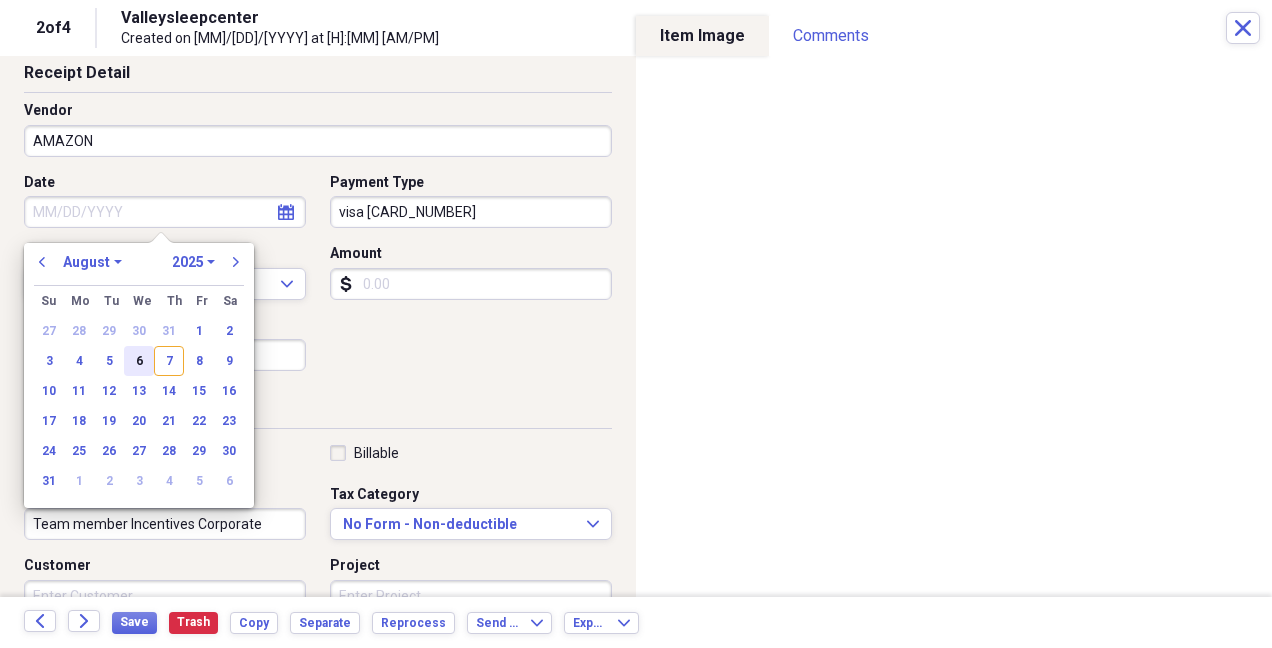 click on "6" at bounding box center [139, 361] 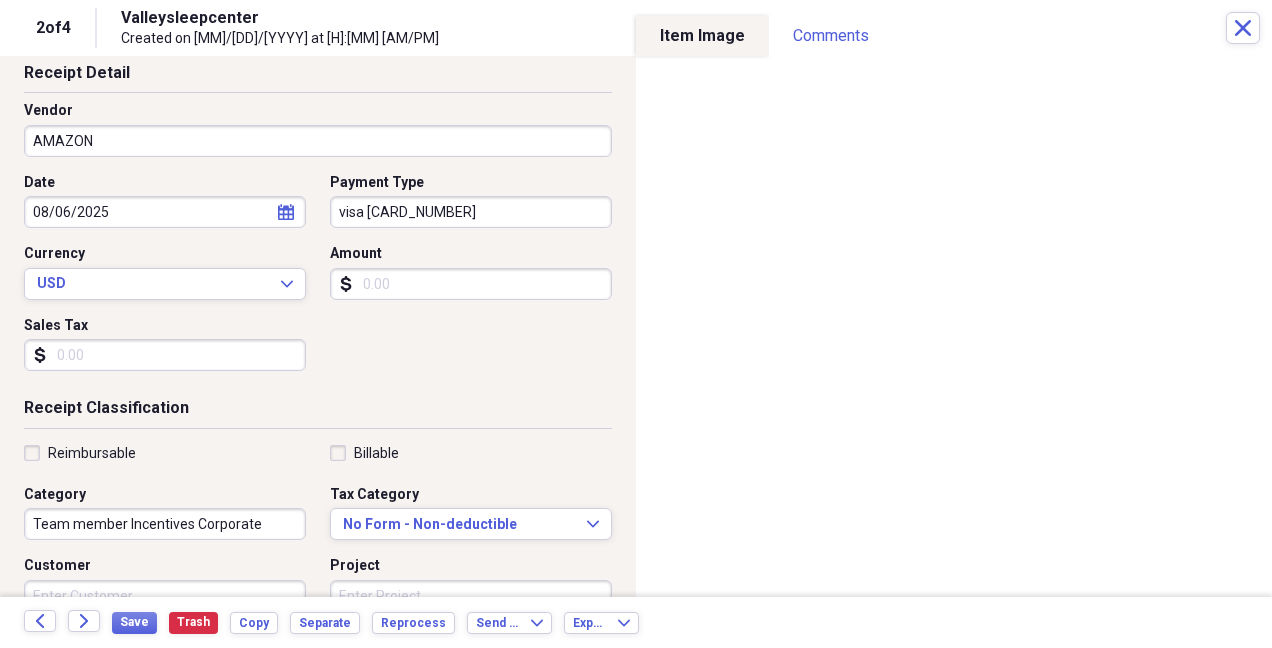 scroll, scrollTop: 200, scrollLeft: 0, axis: vertical 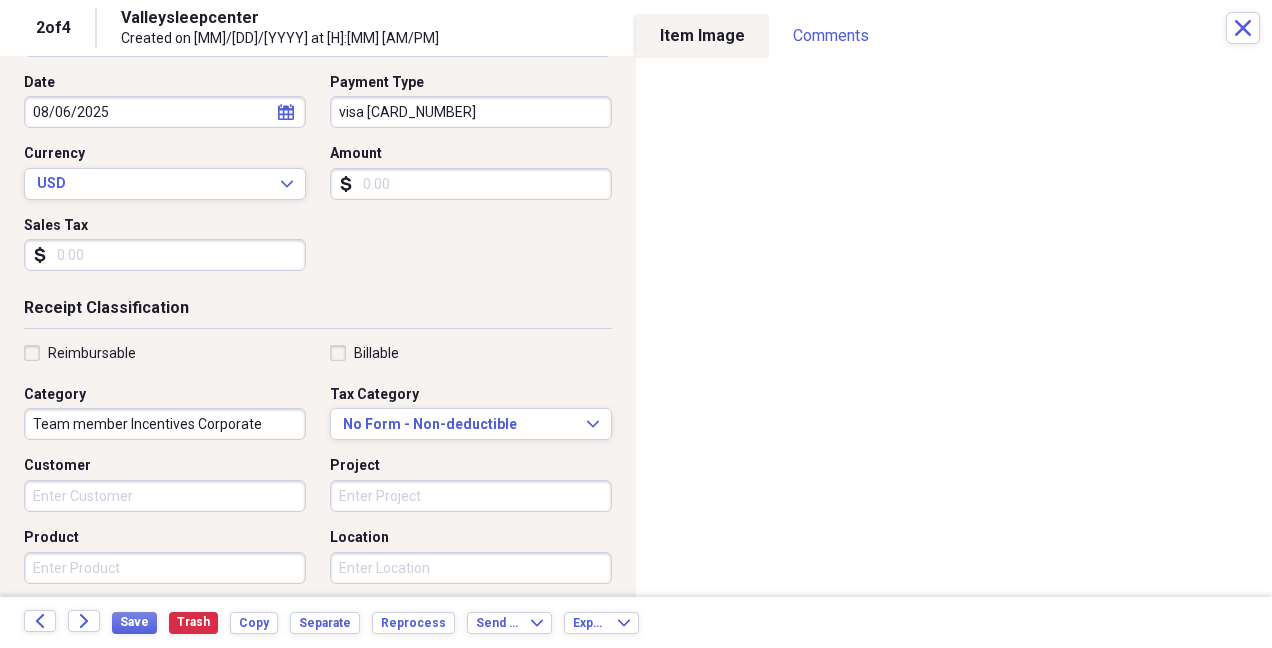 click on "Amount" at bounding box center (471, 184) 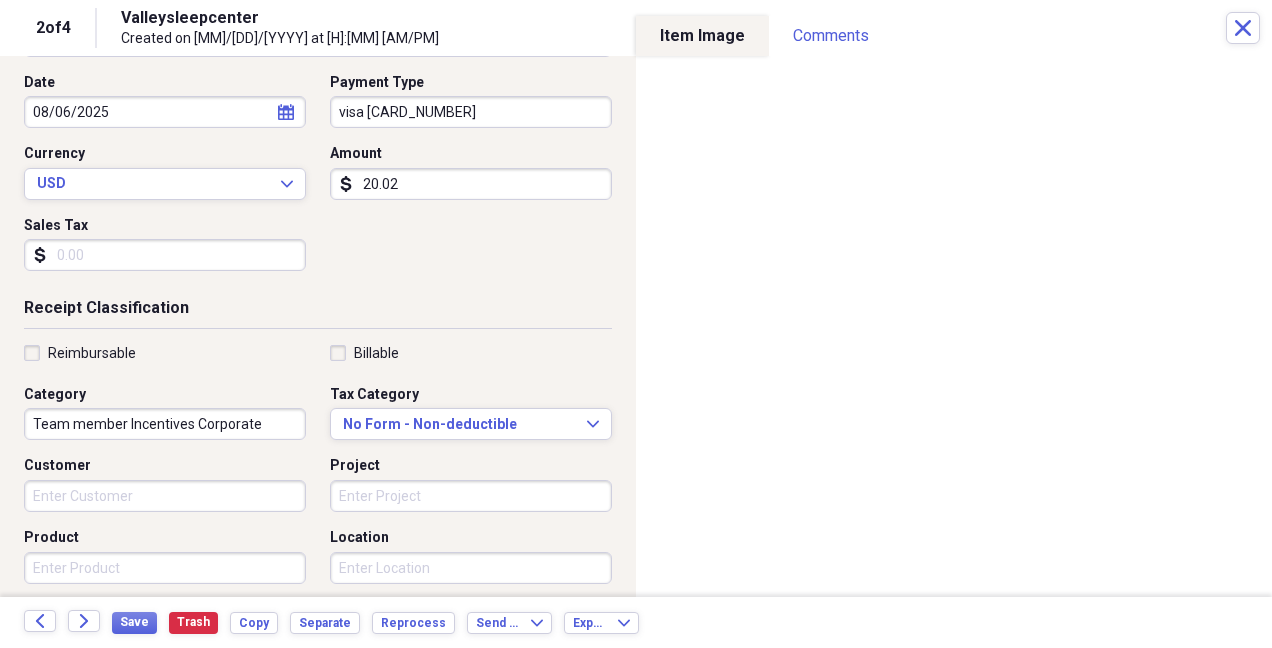 scroll, scrollTop: 300, scrollLeft: 0, axis: vertical 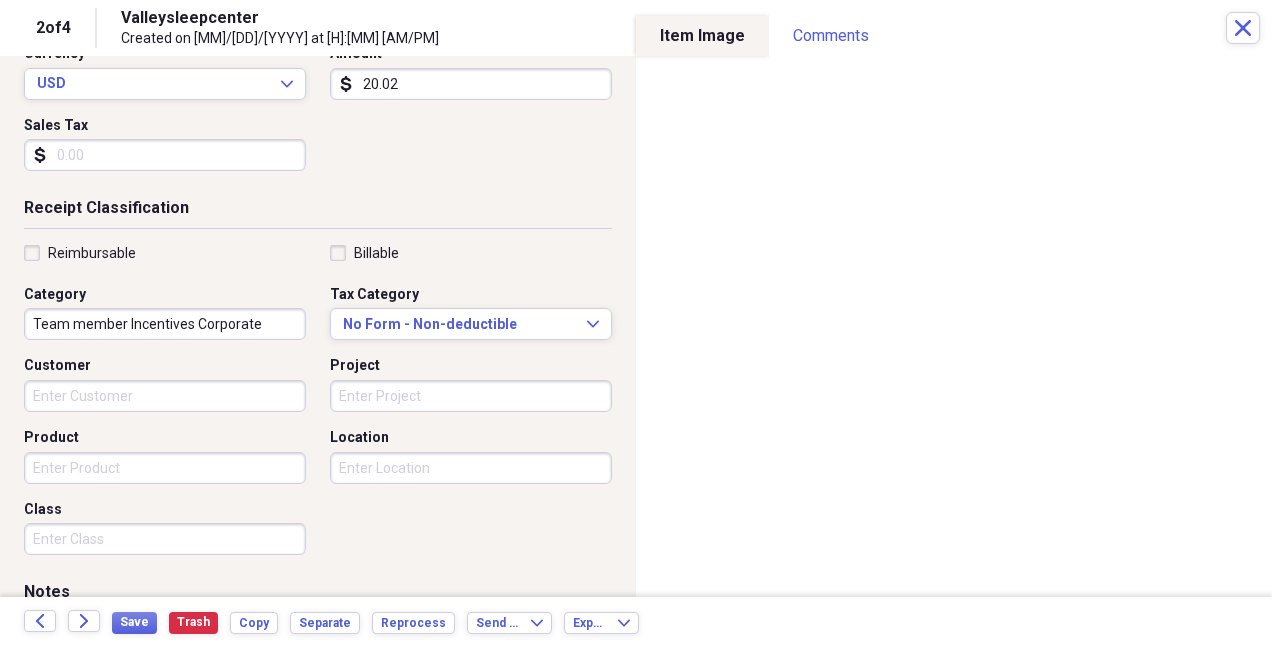 type on "20.02" 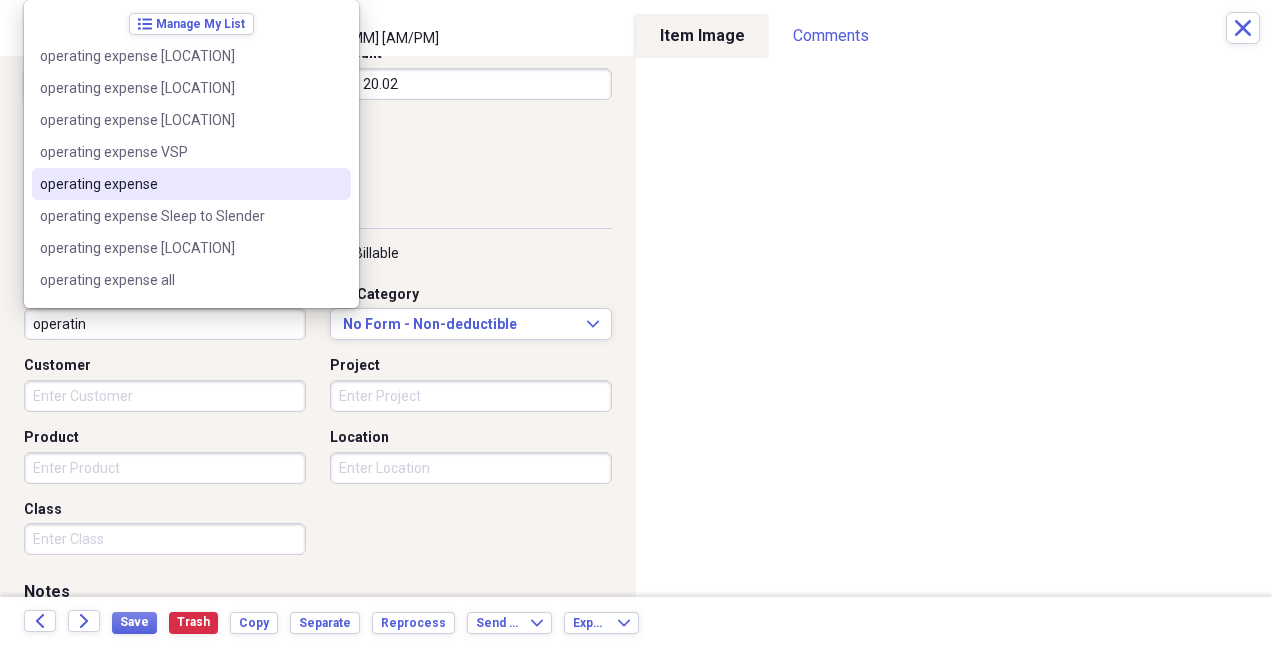 click on "operating expense" at bounding box center [179, 184] 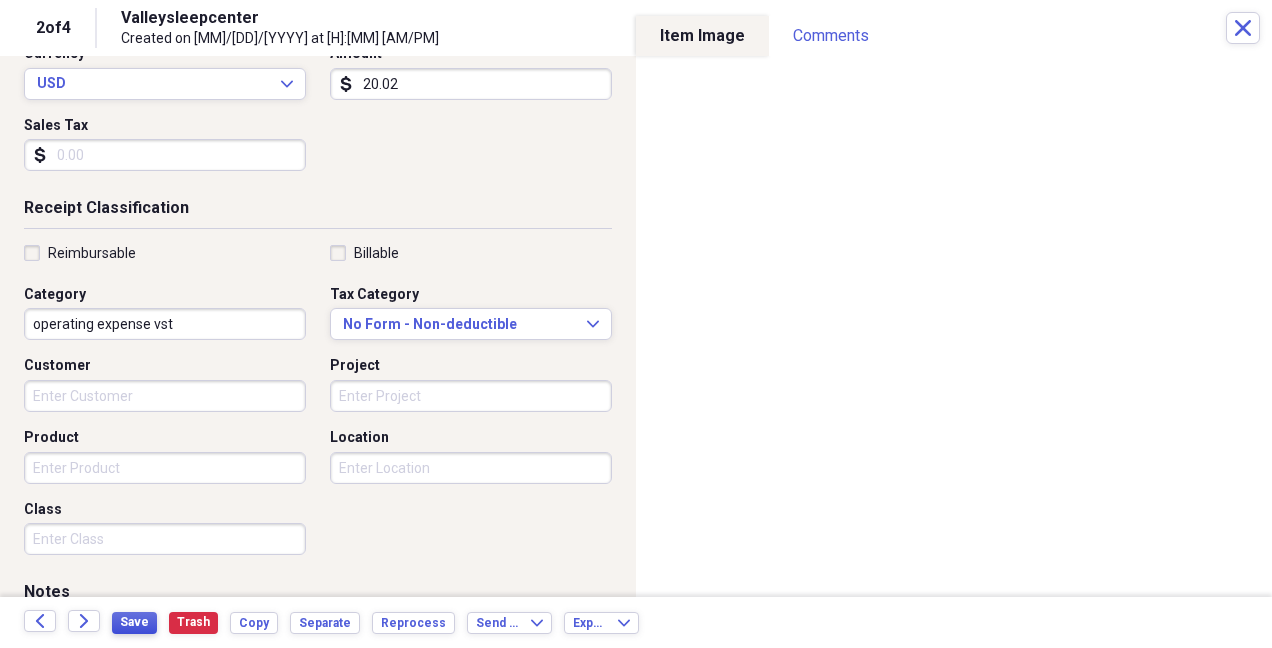 type on "operating expense vst" 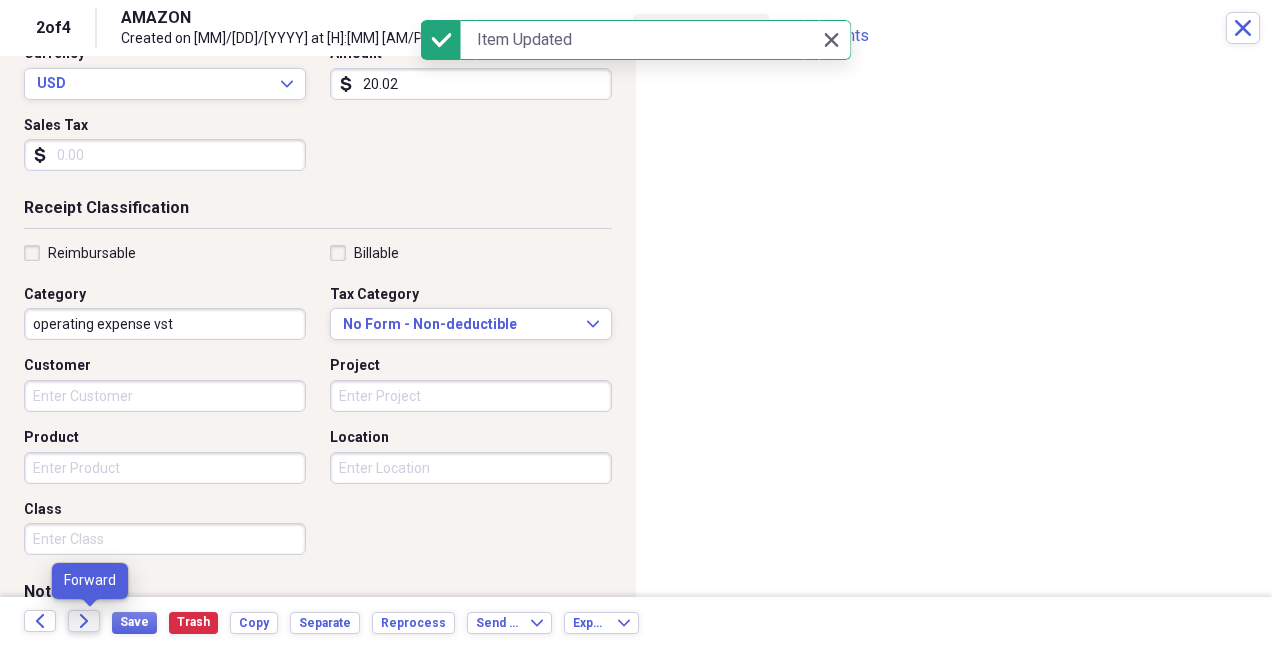 click on "Forward" at bounding box center [84, 621] 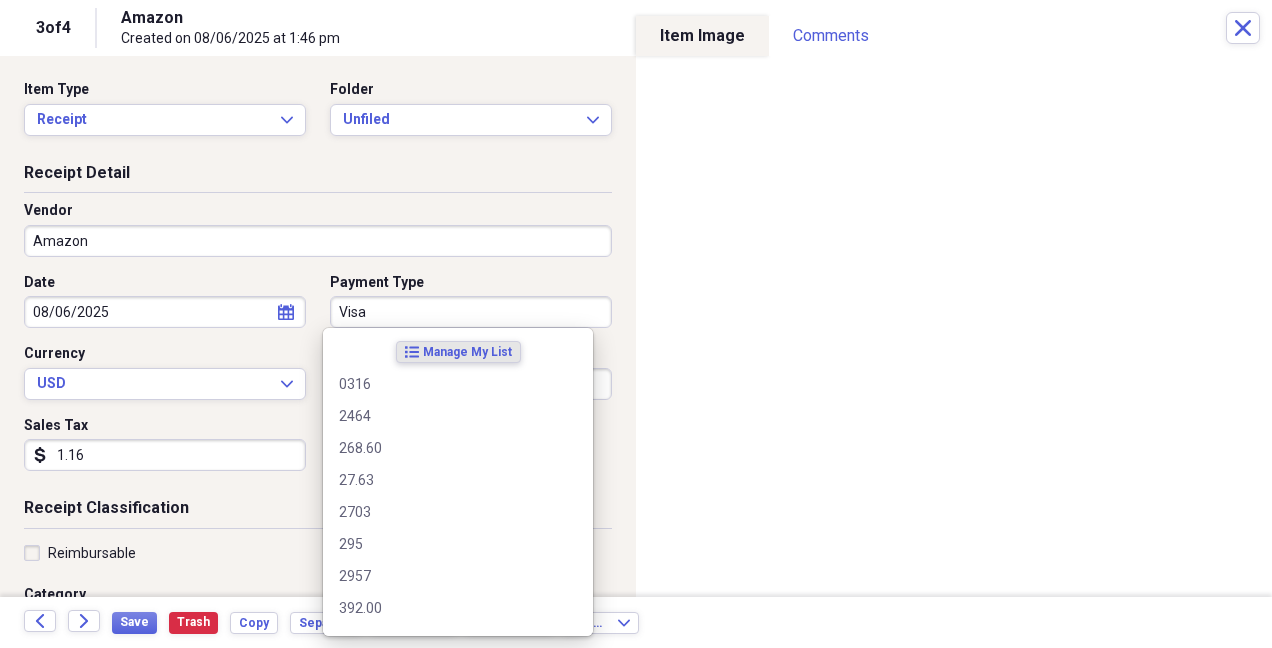 click on "Visa" at bounding box center (471, 312) 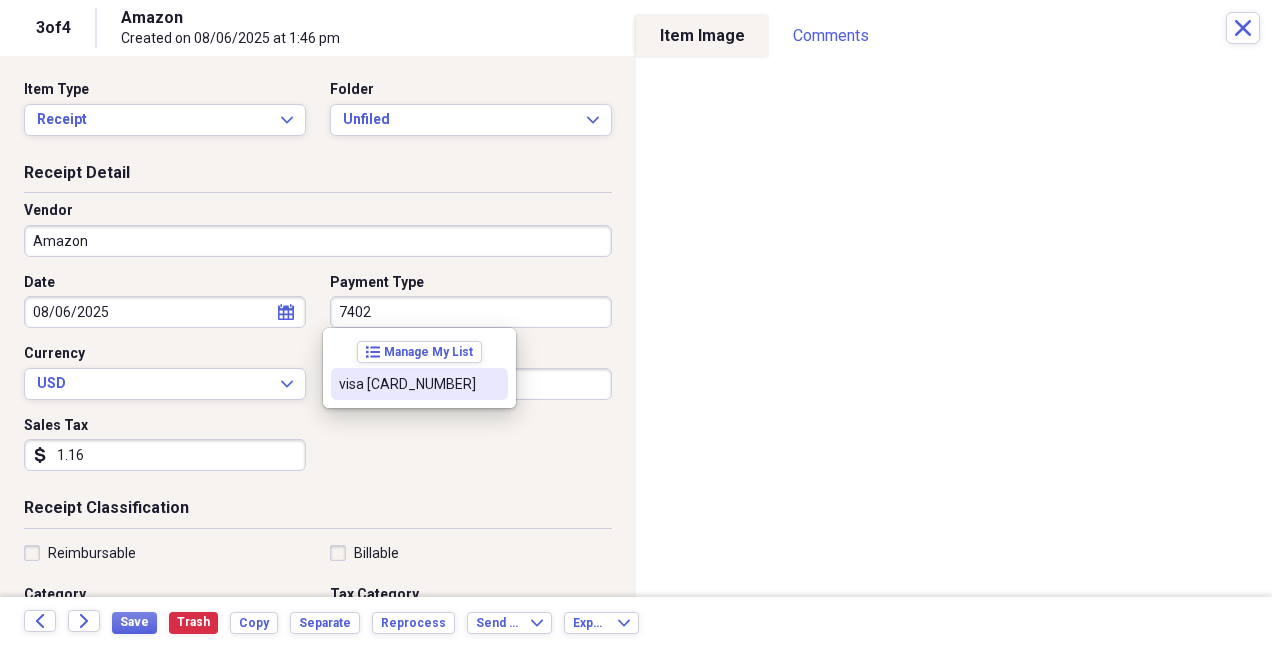 click on "visa [CARD_NUMBER]" at bounding box center (407, 384) 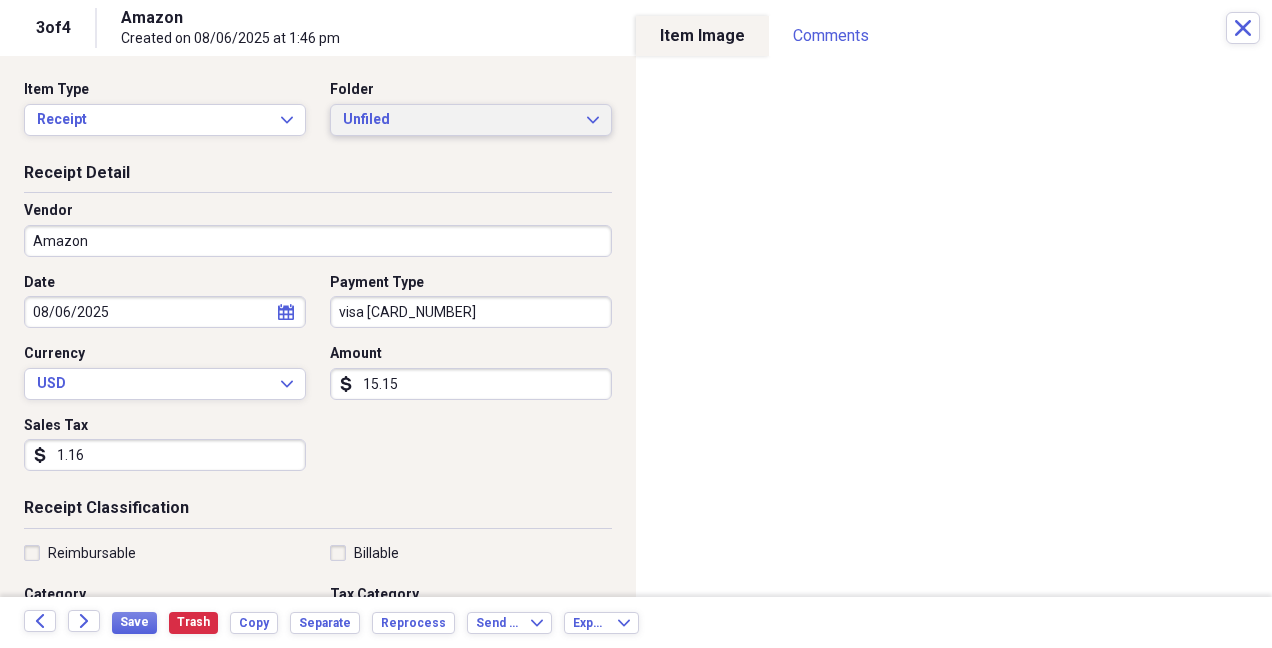 click on "Expand" 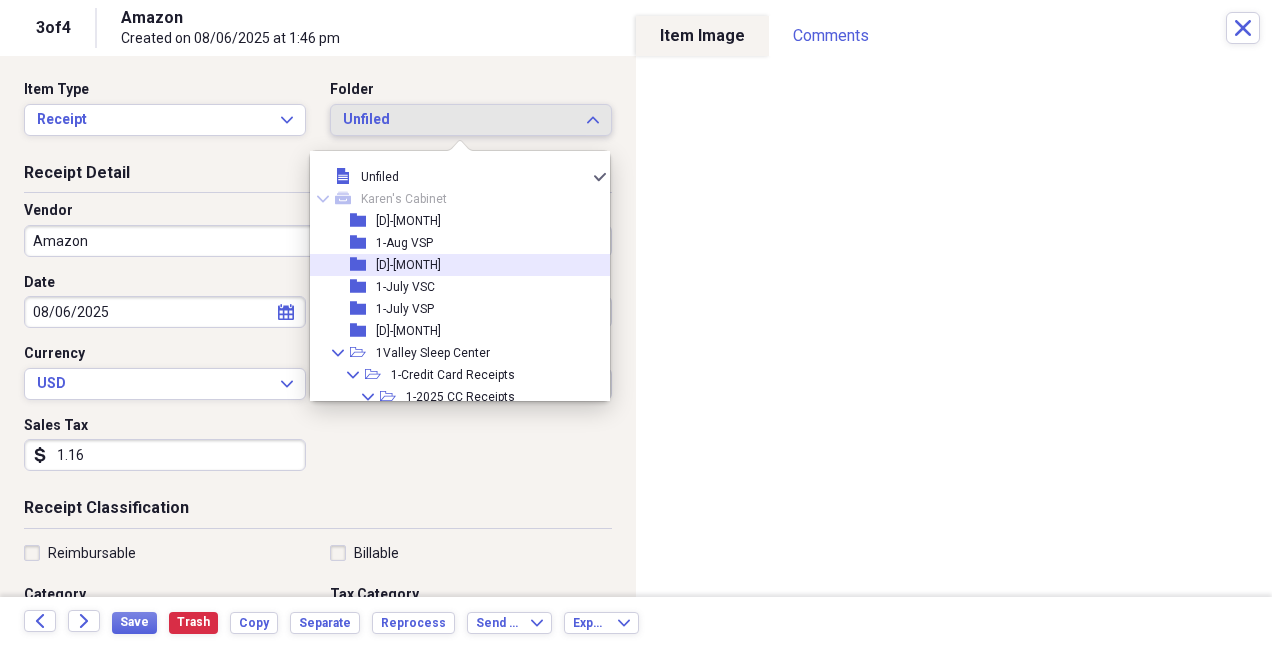 click on "[D]-[MONTH]" at bounding box center (408, 265) 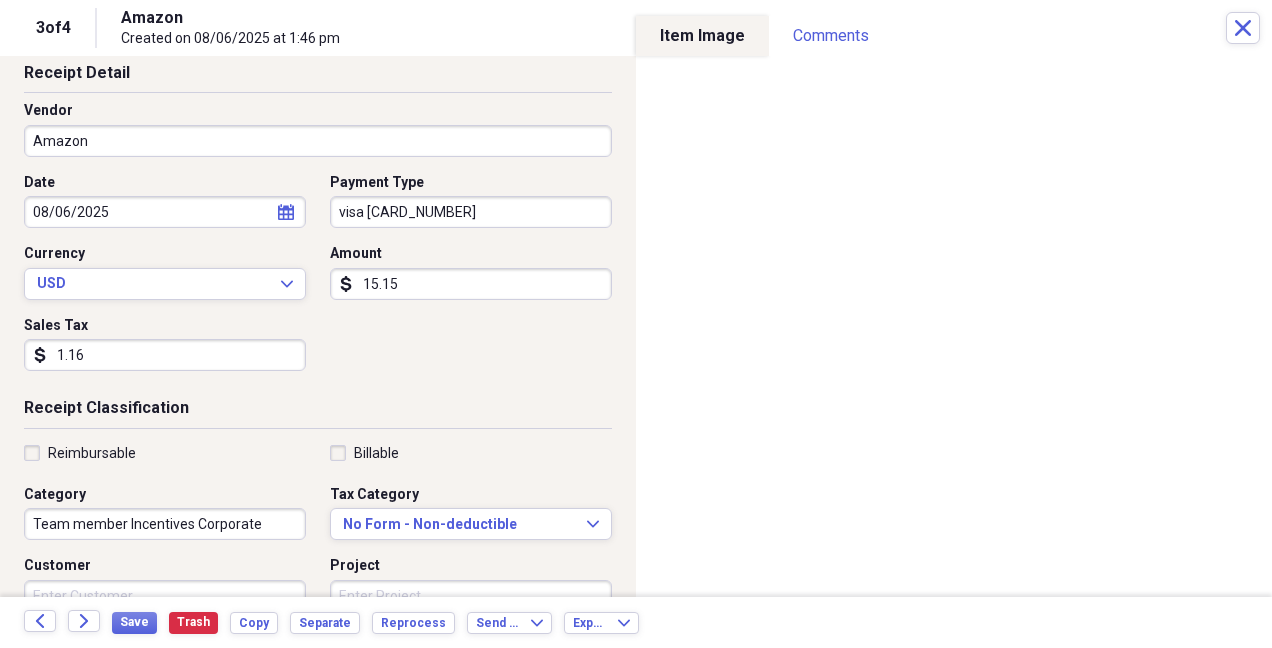 scroll, scrollTop: 200, scrollLeft: 0, axis: vertical 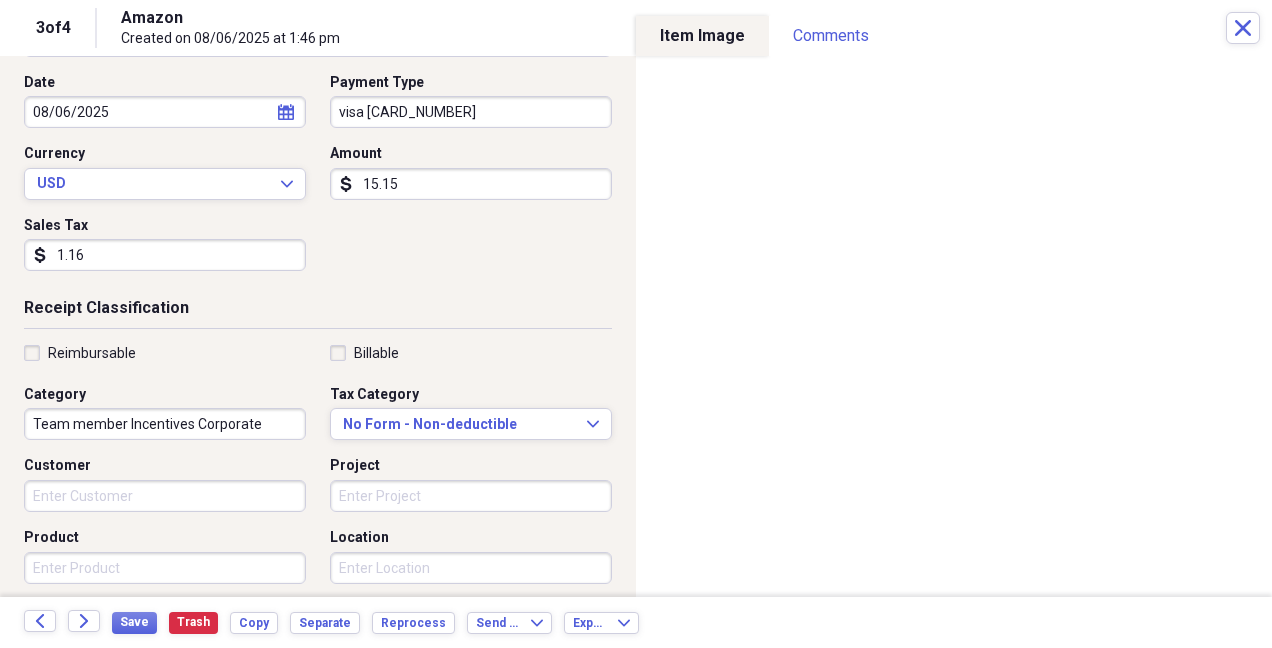 click on "Team member Incentives Corporate" at bounding box center [165, 424] 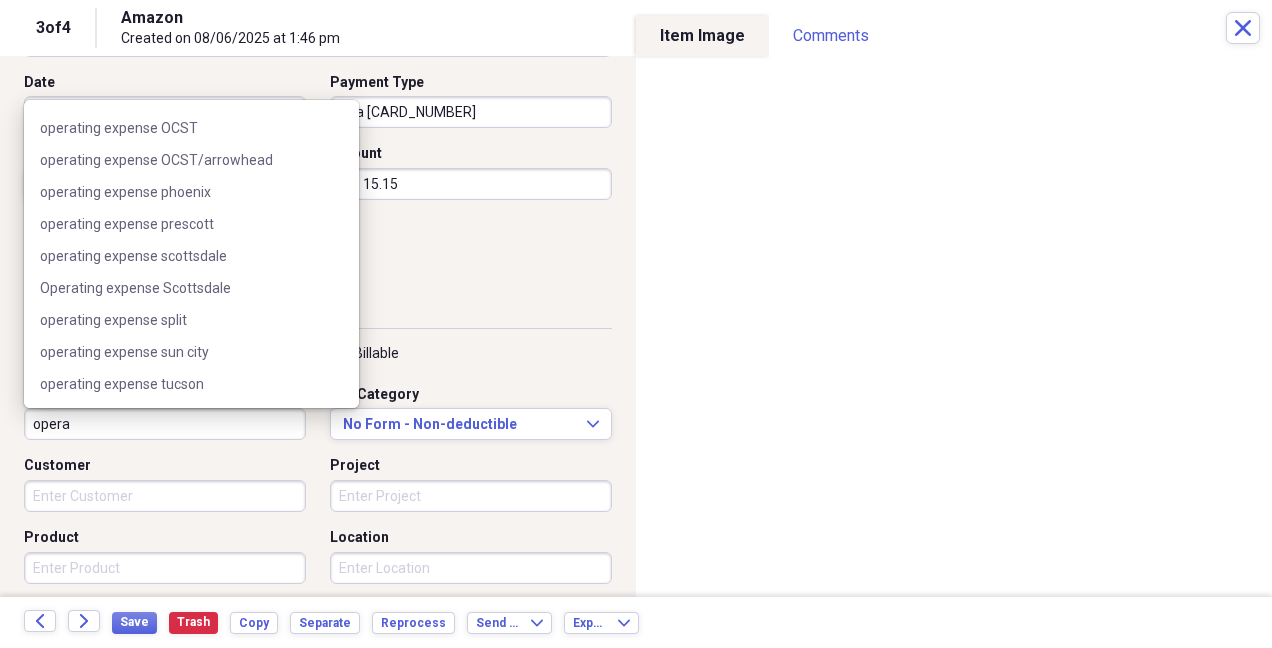 scroll, scrollTop: 800, scrollLeft: 0, axis: vertical 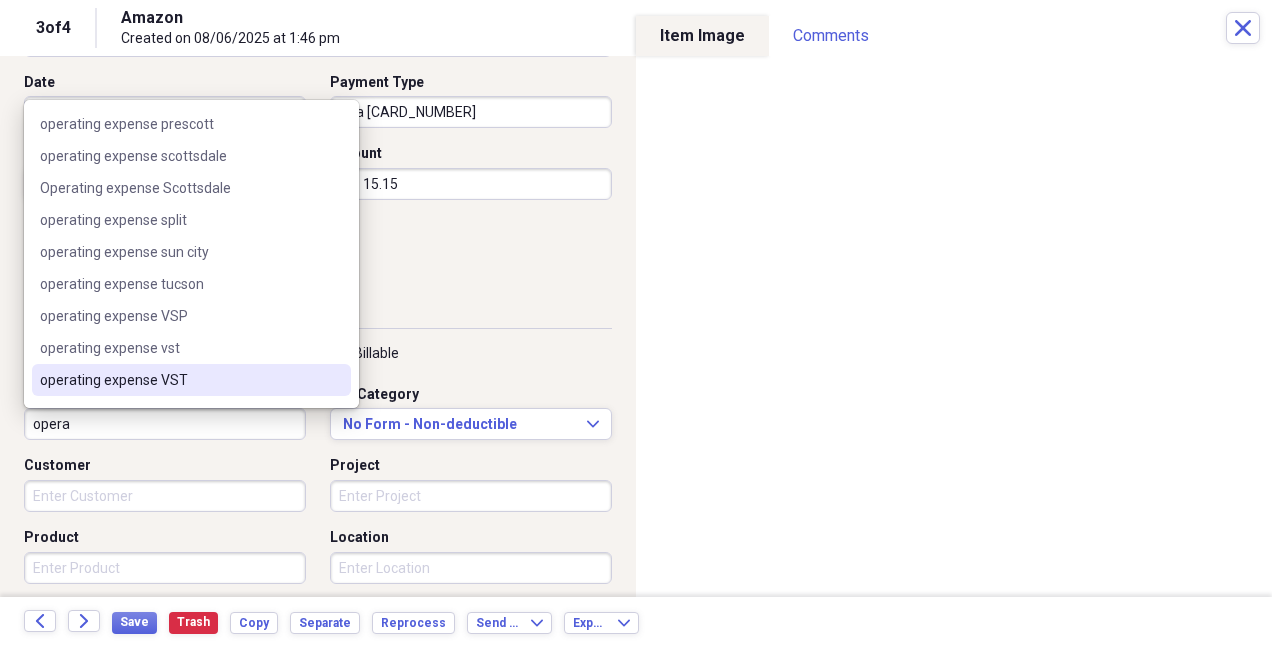 click on "operating expense VST" at bounding box center [179, 380] 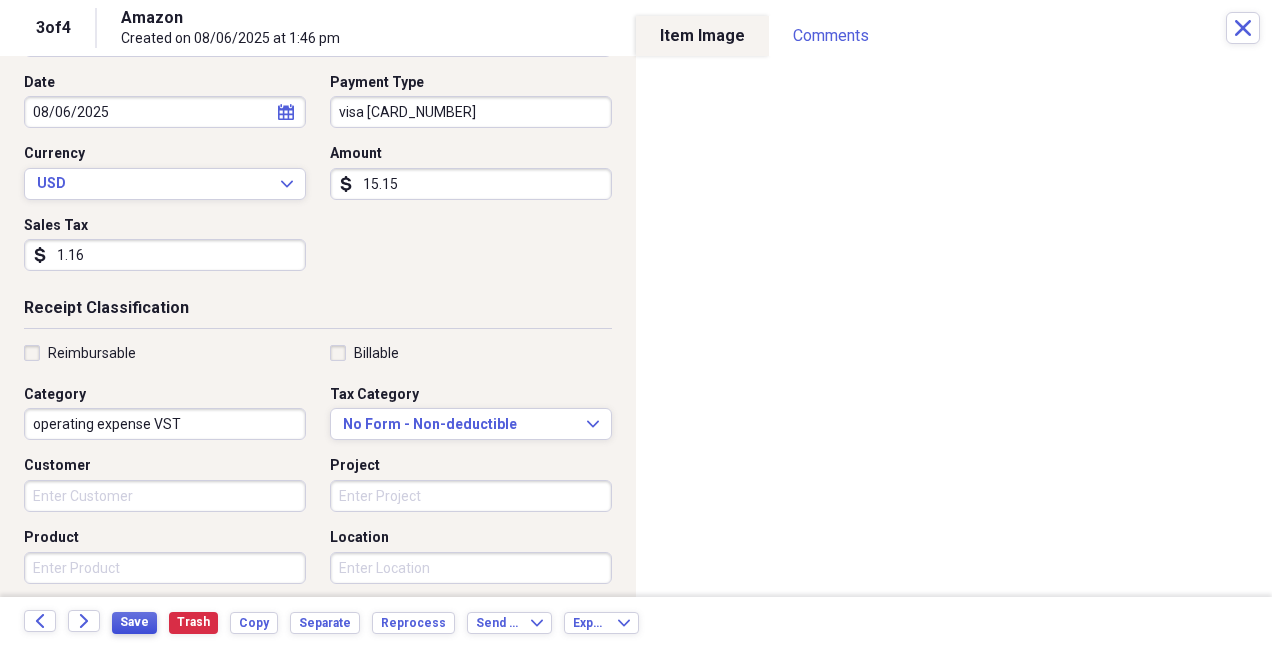 click on "Save" at bounding box center [134, 622] 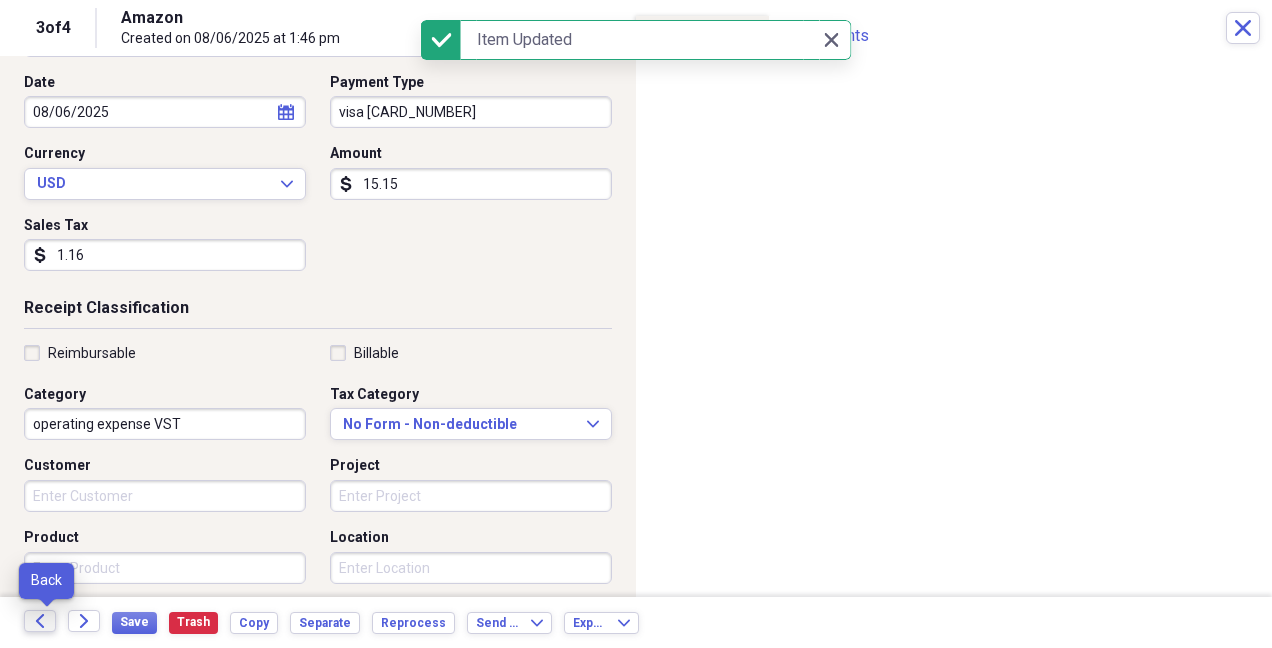 click 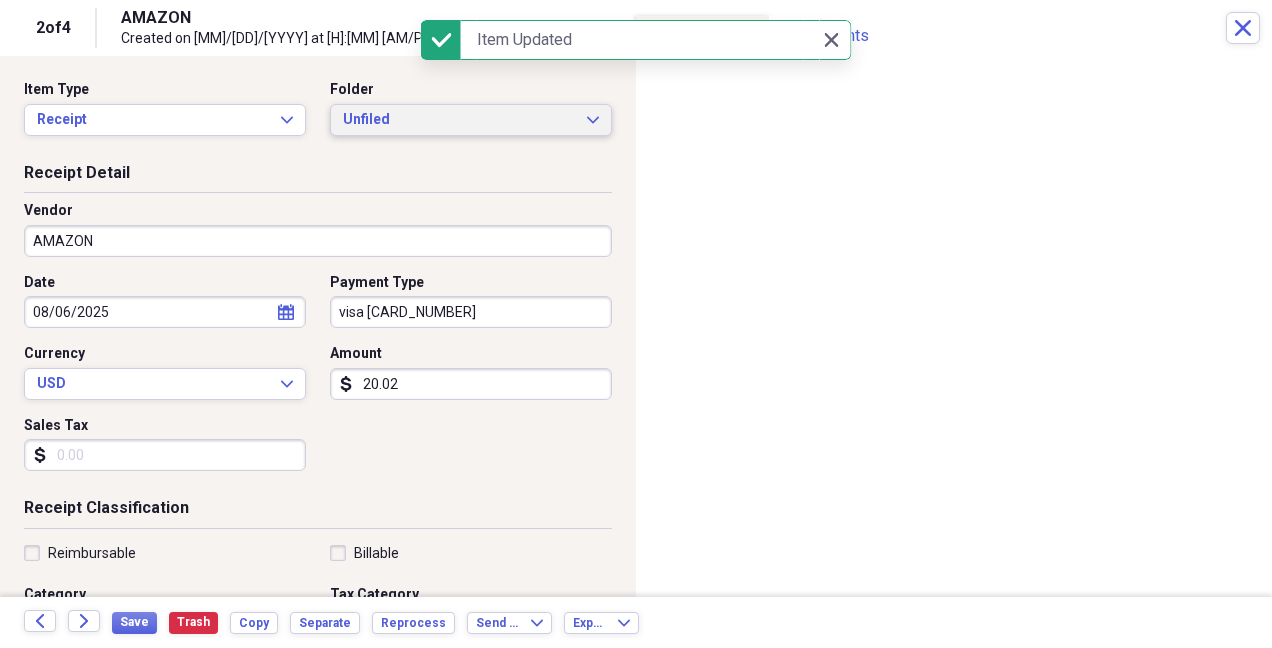 click on "Expand" 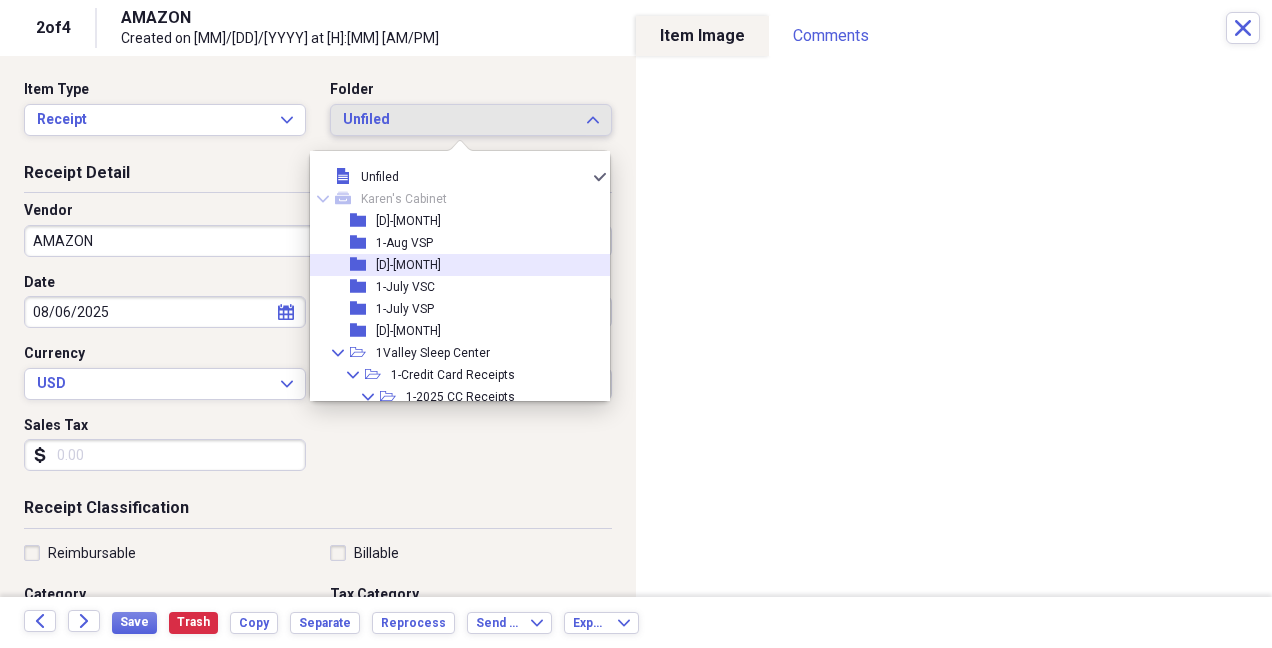 click on "[D]-[MONTH]" at bounding box center (408, 265) 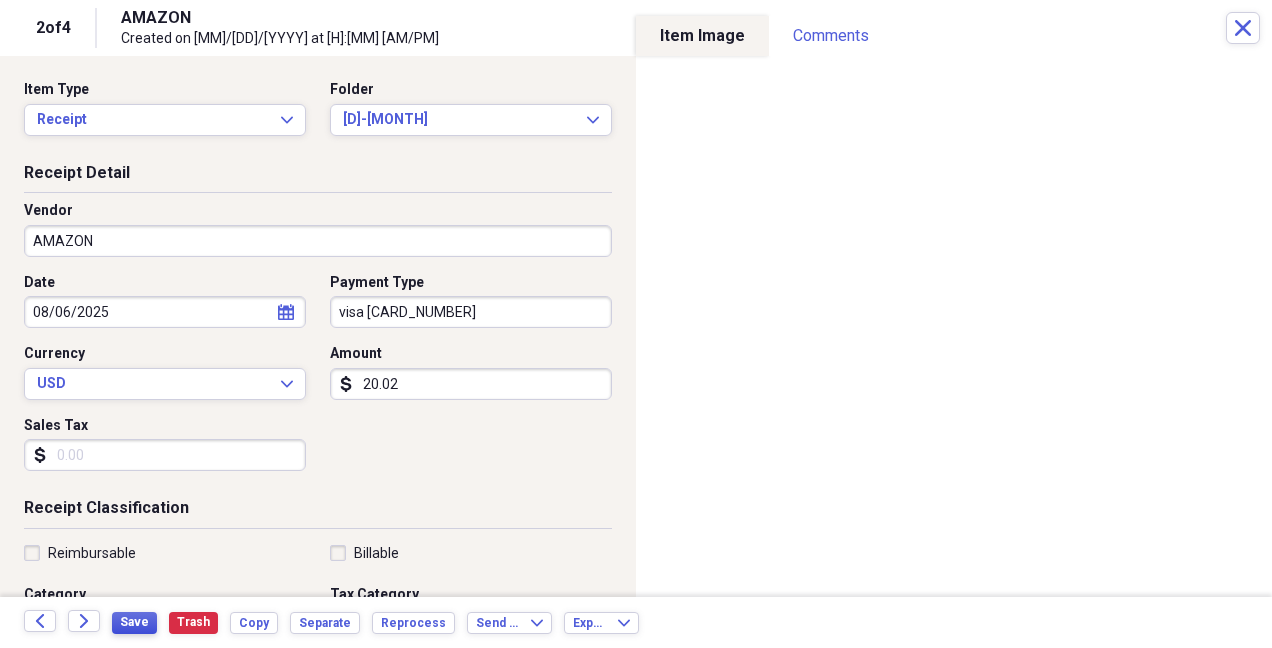 click on "Save" at bounding box center [134, 622] 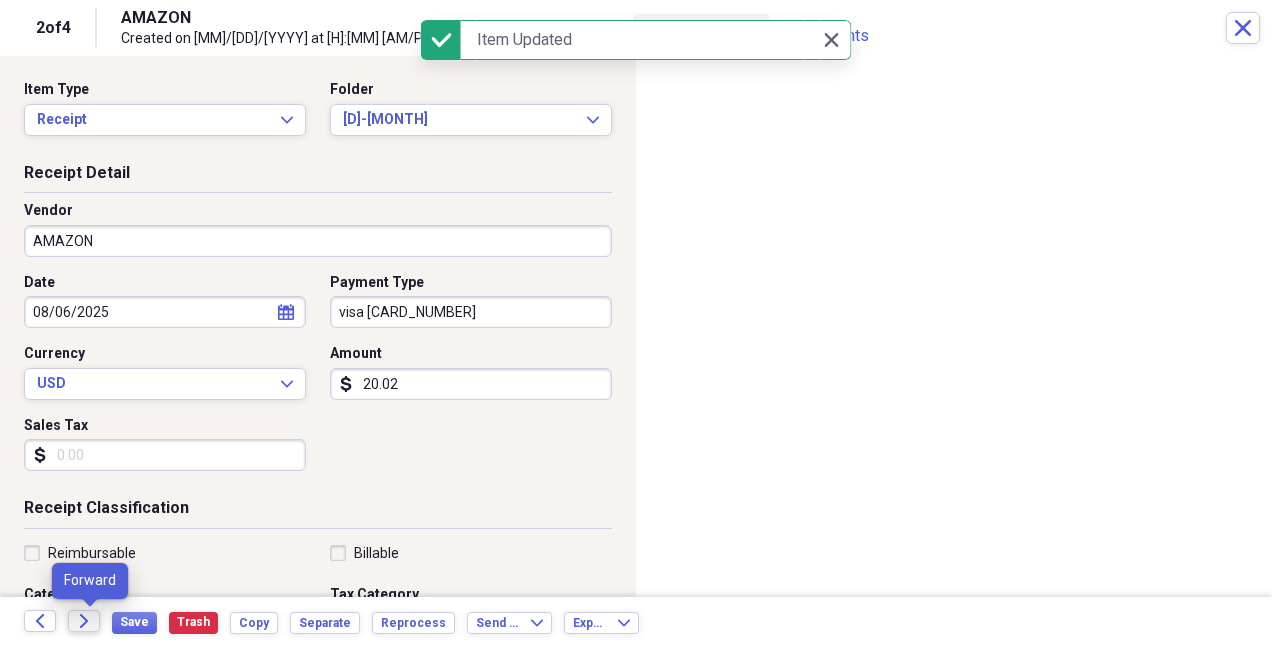 click on "Forward" 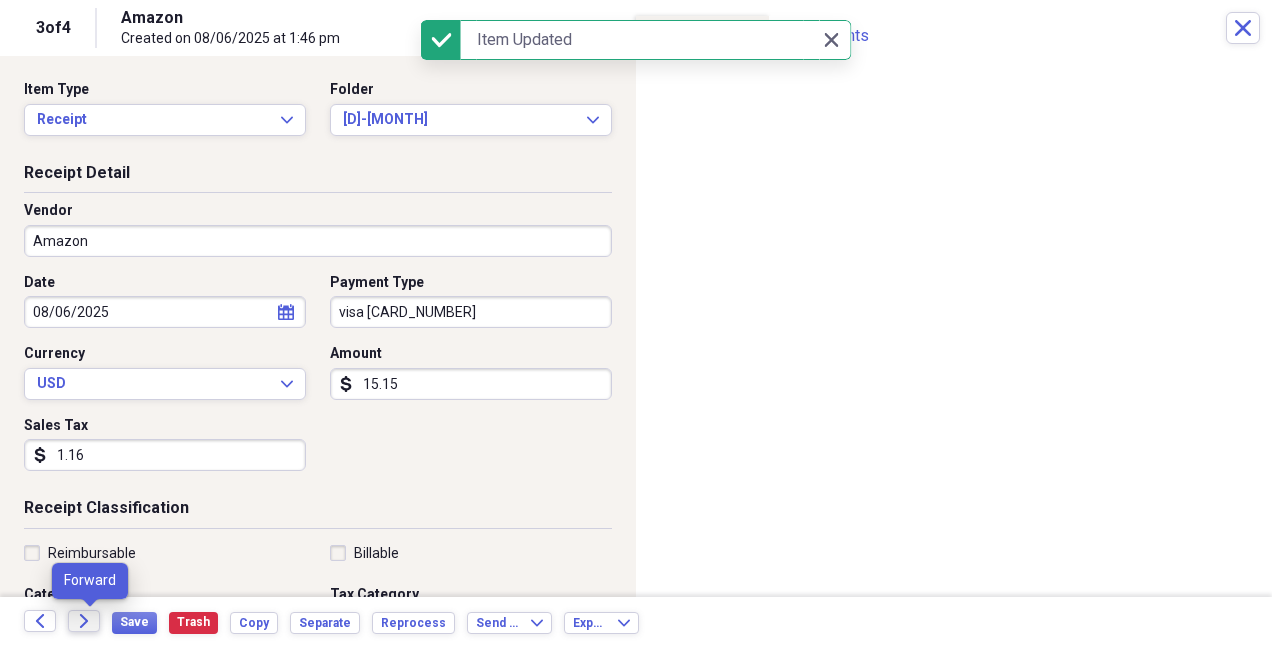 click on "Forward" at bounding box center (84, 621) 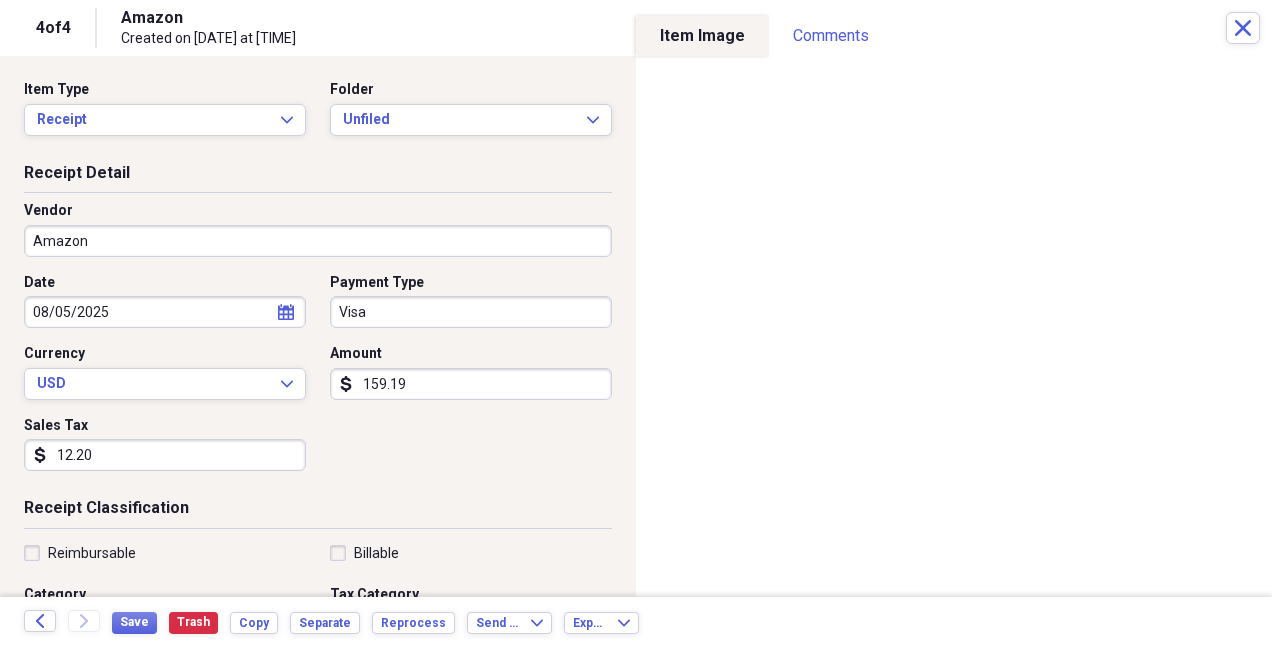 click on "Visa" at bounding box center [471, 312] 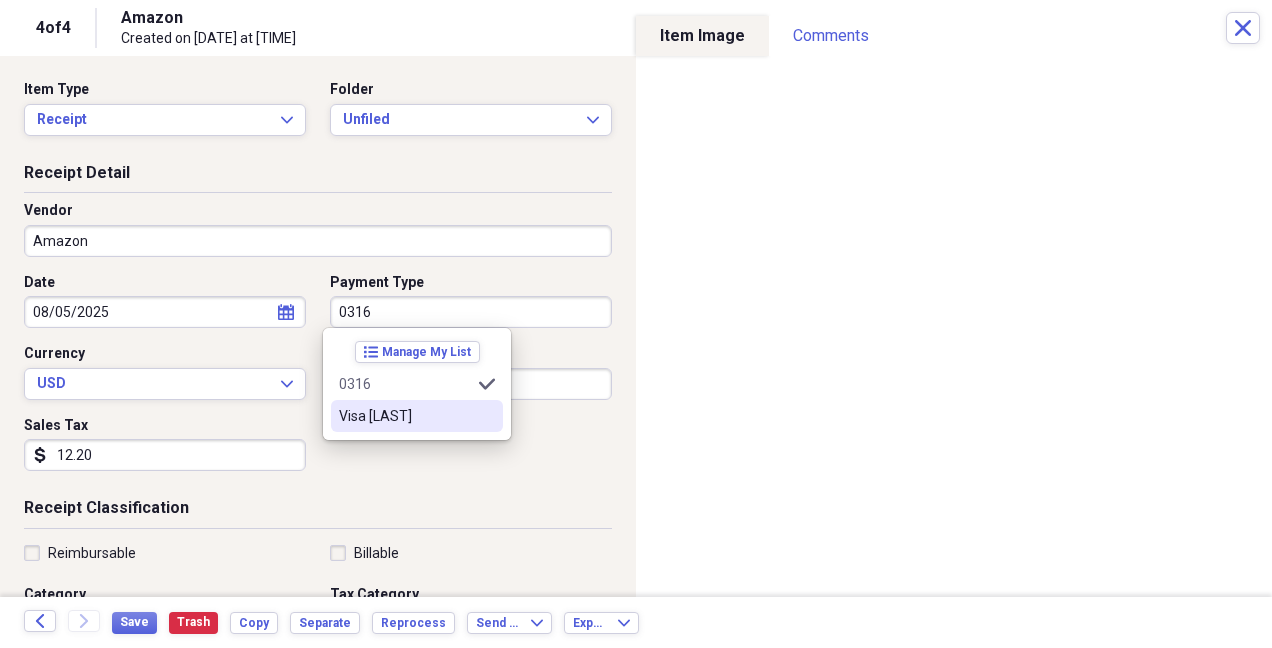 drag, startPoint x: 382, startPoint y: 422, endPoint x: 434, endPoint y: 340, distance: 97.097885 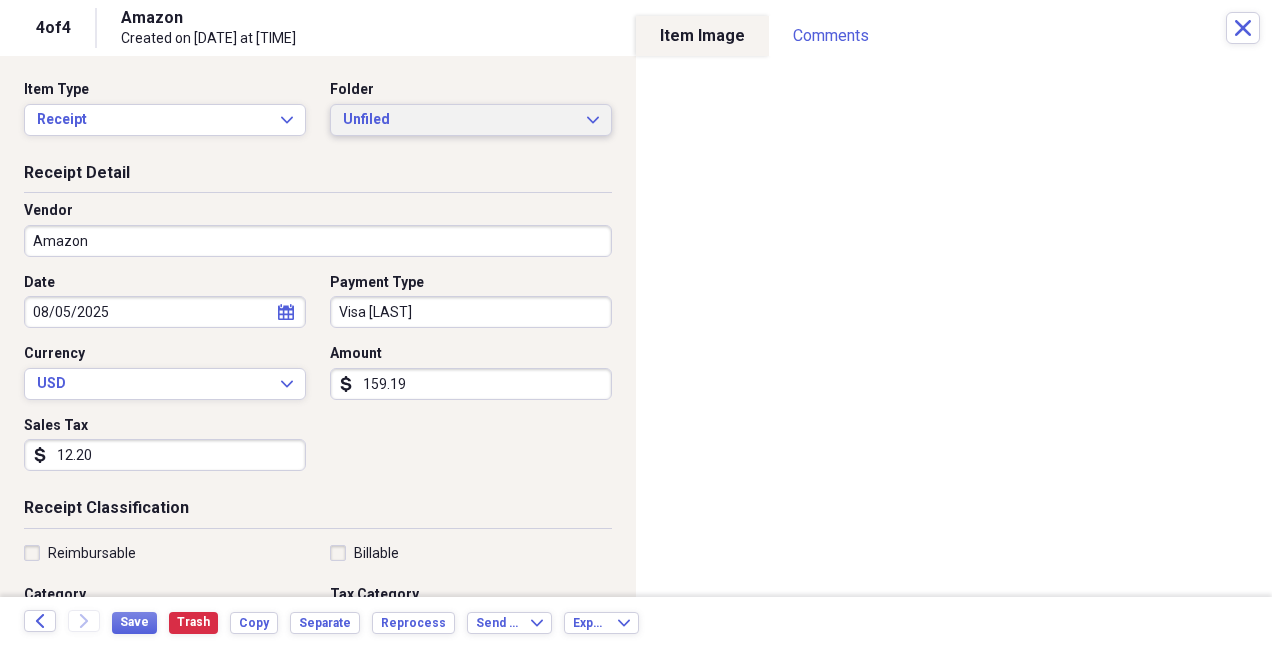 click on "Unfiled Expand" at bounding box center (471, 120) 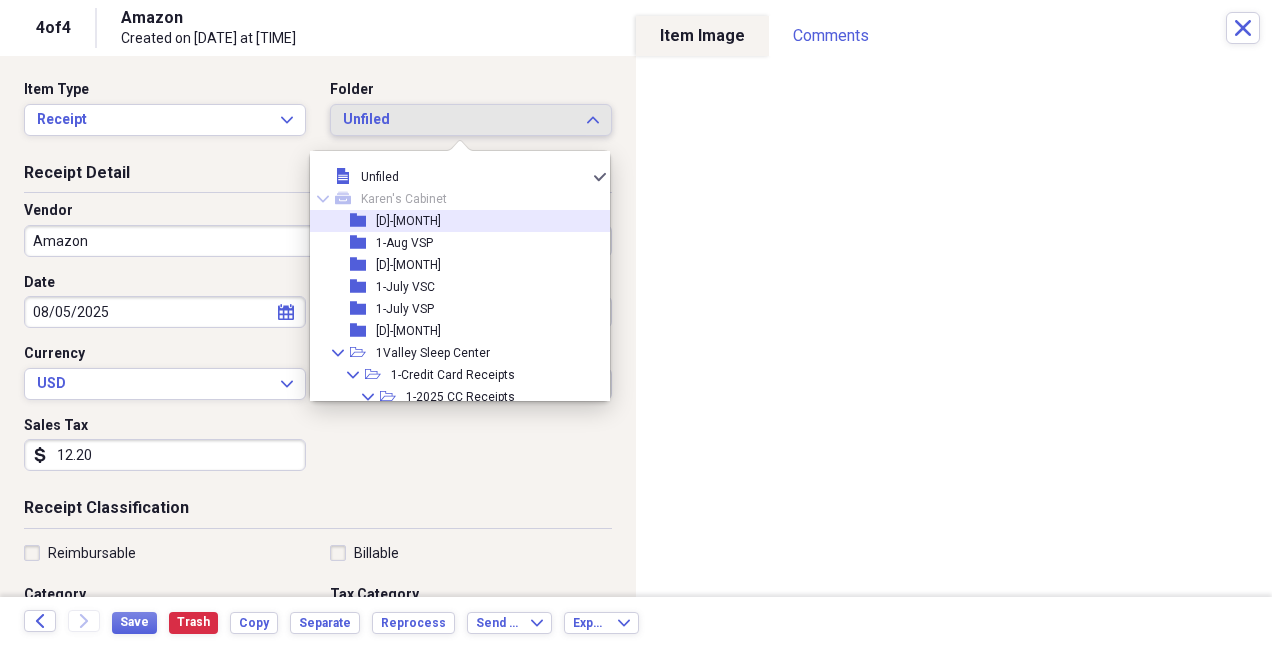 click on "[D]-[MONTH]" at bounding box center (408, 221) 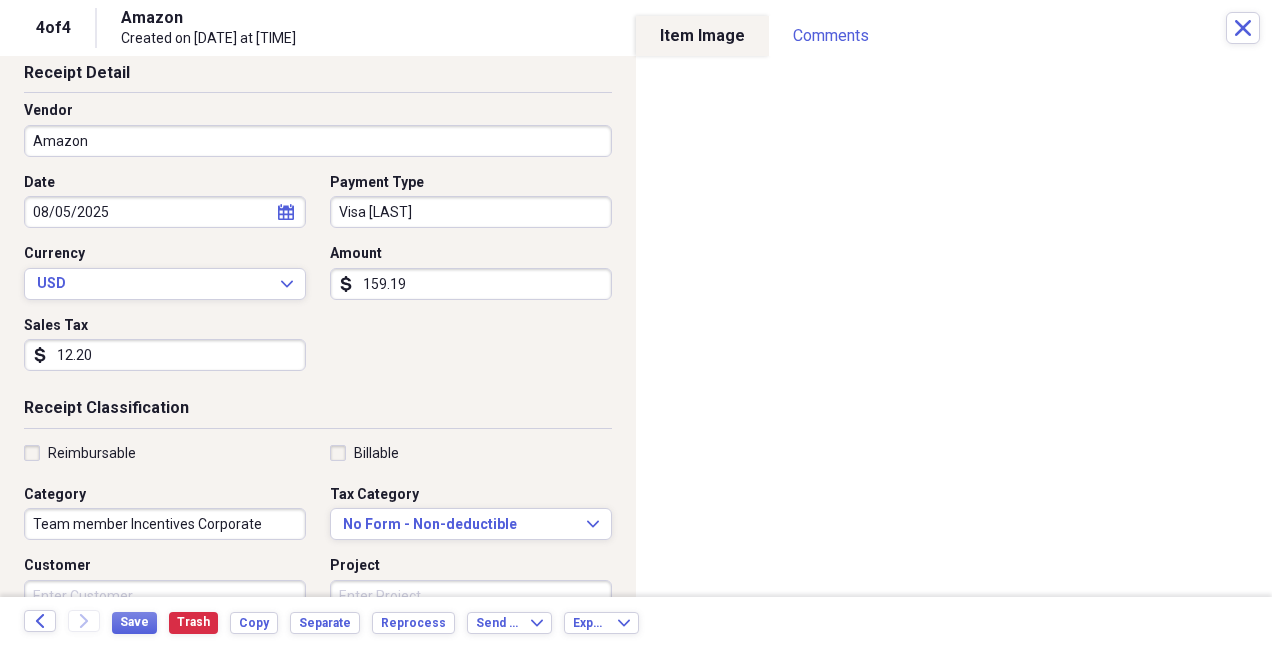 scroll, scrollTop: 200, scrollLeft: 0, axis: vertical 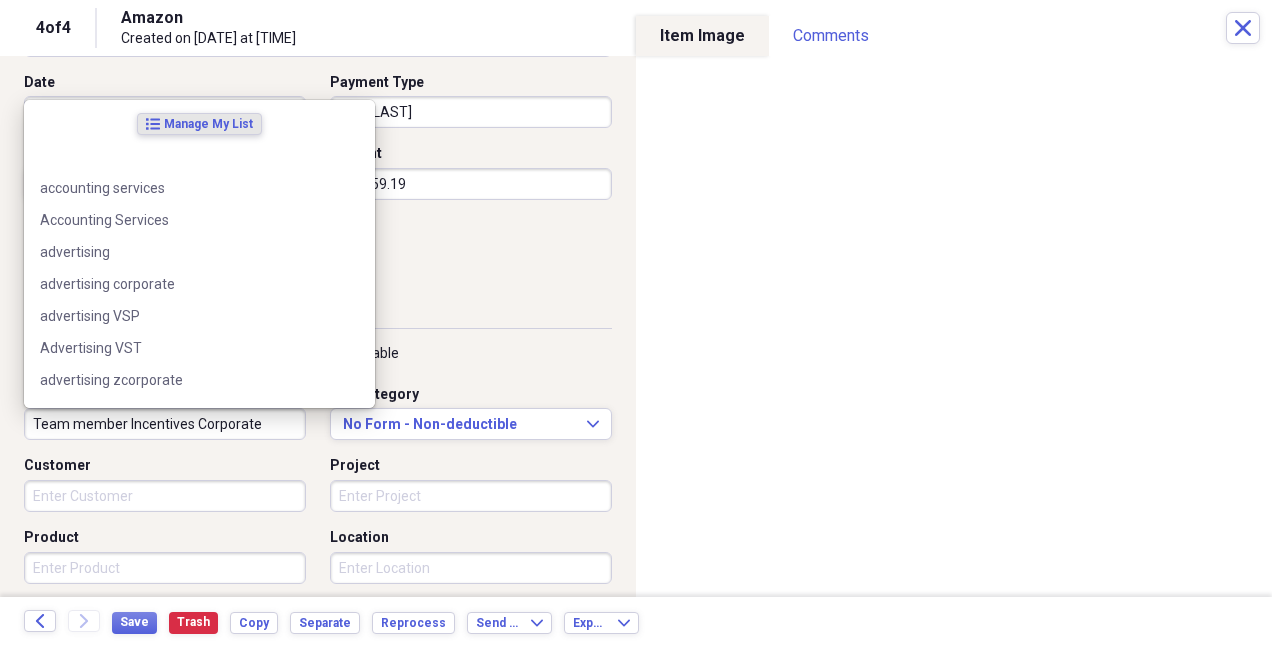 click on "Team member Incentives Corporate" at bounding box center (165, 424) 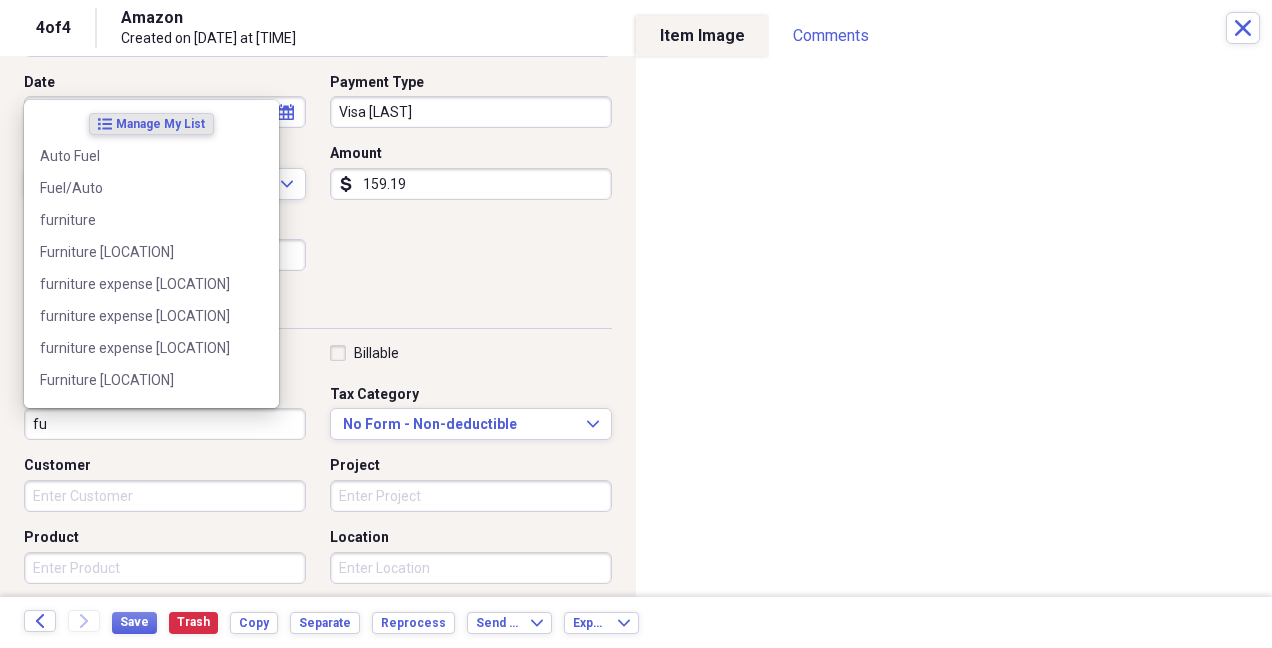 type on "f" 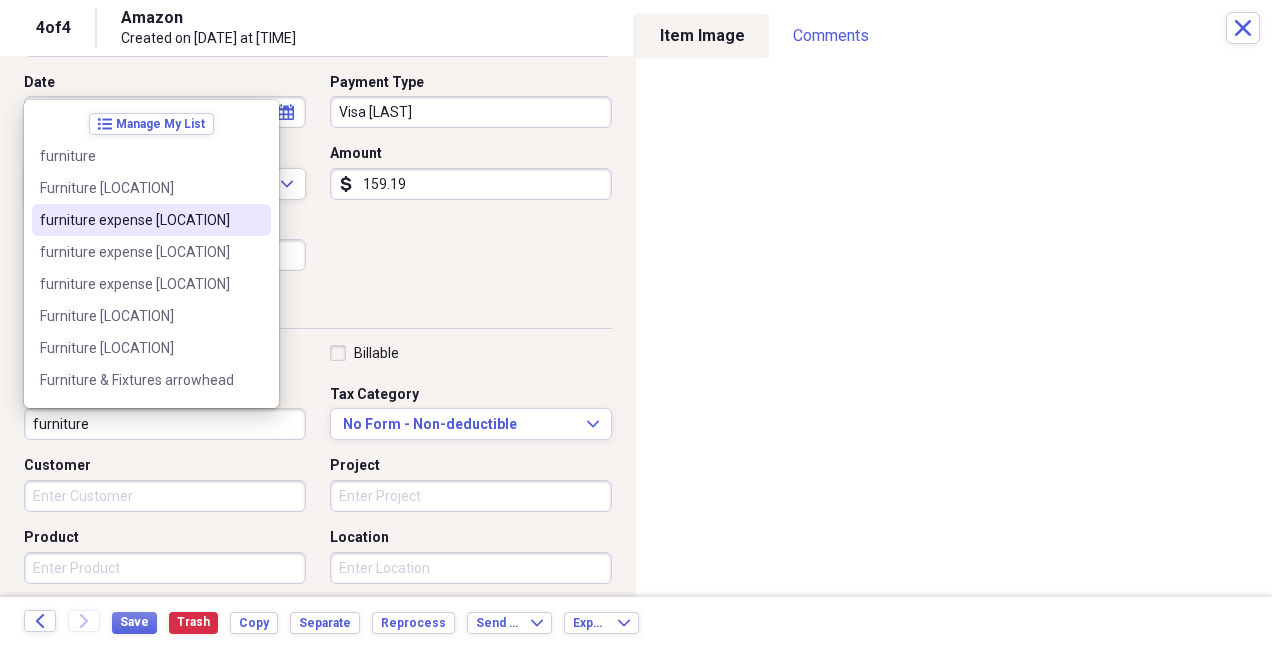 click on "furniture expense [LOCATION]" at bounding box center (139, 220) 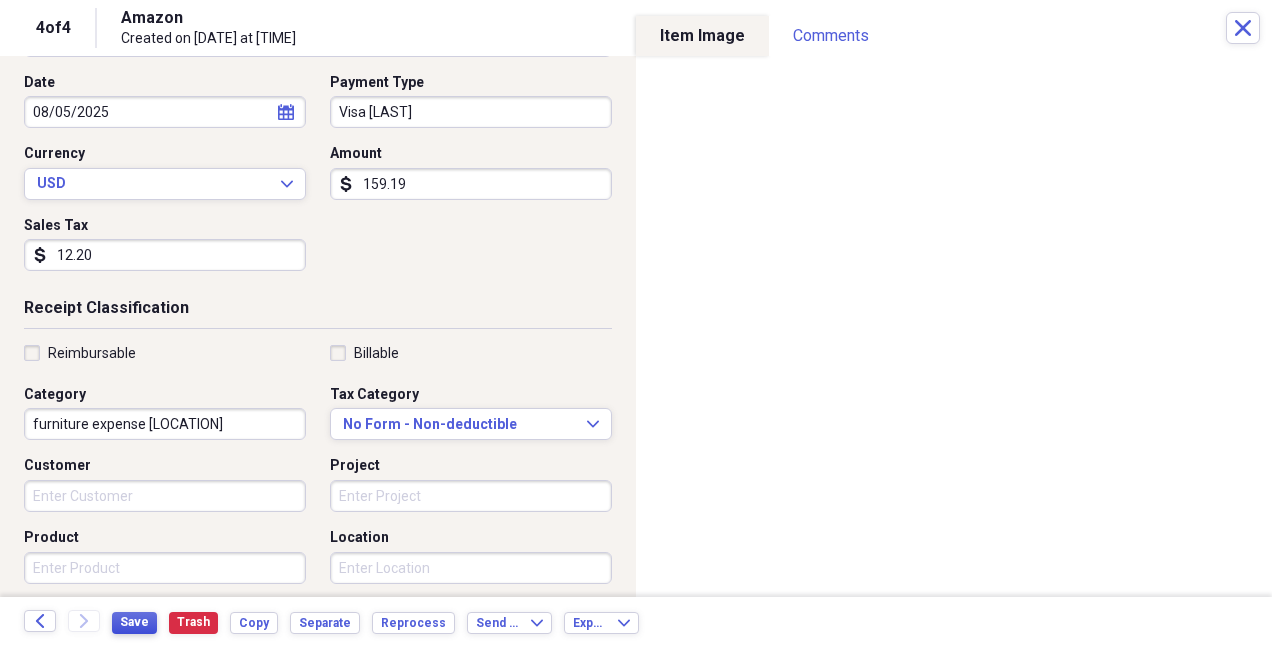 click on "Save" at bounding box center [134, 622] 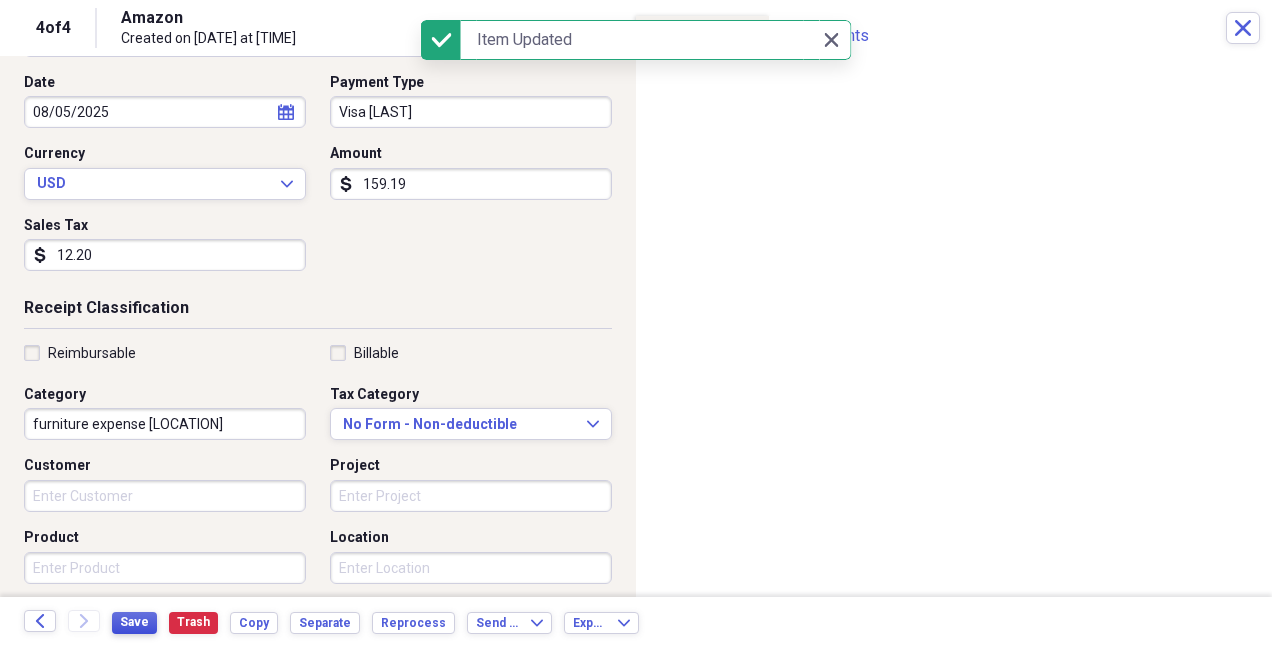scroll, scrollTop: 0, scrollLeft: 0, axis: both 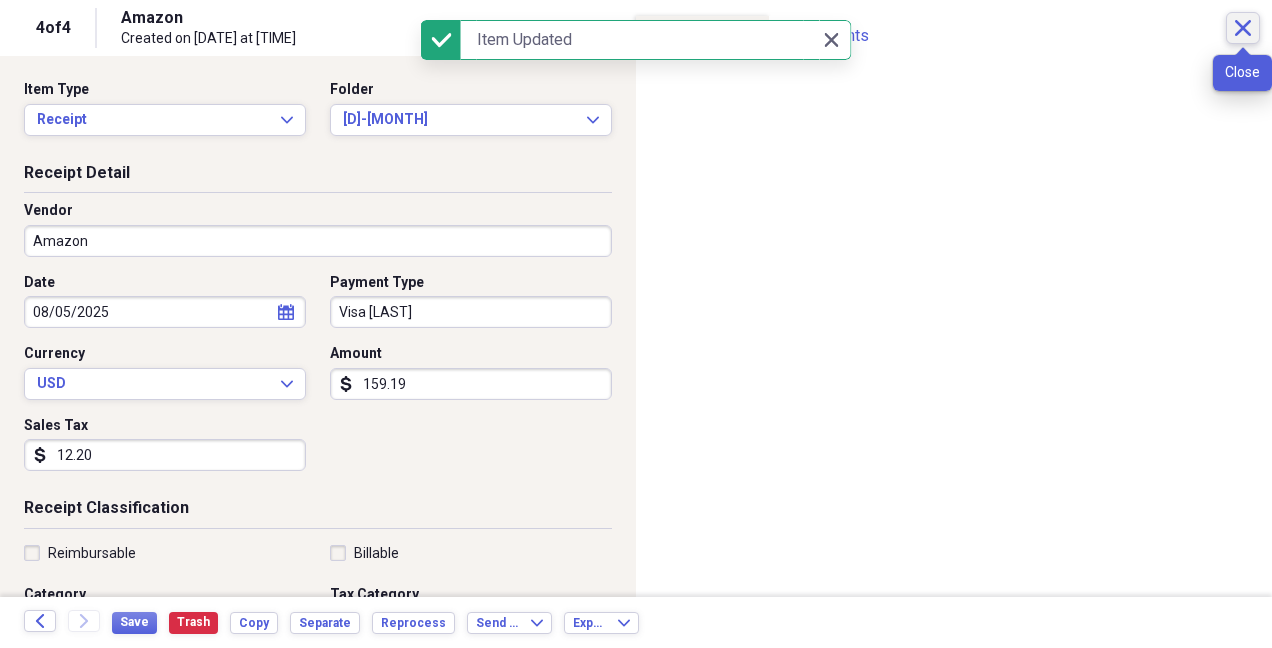 click on "Close" 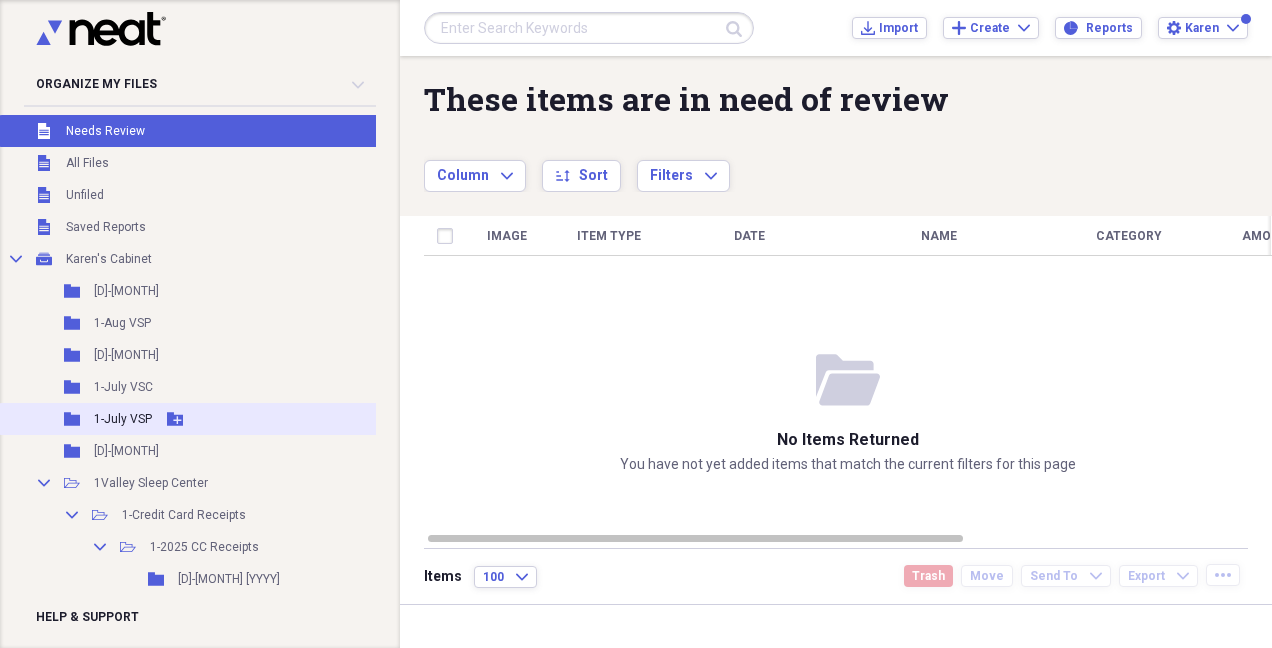 scroll, scrollTop: 100, scrollLeft: 0, axis: vertical 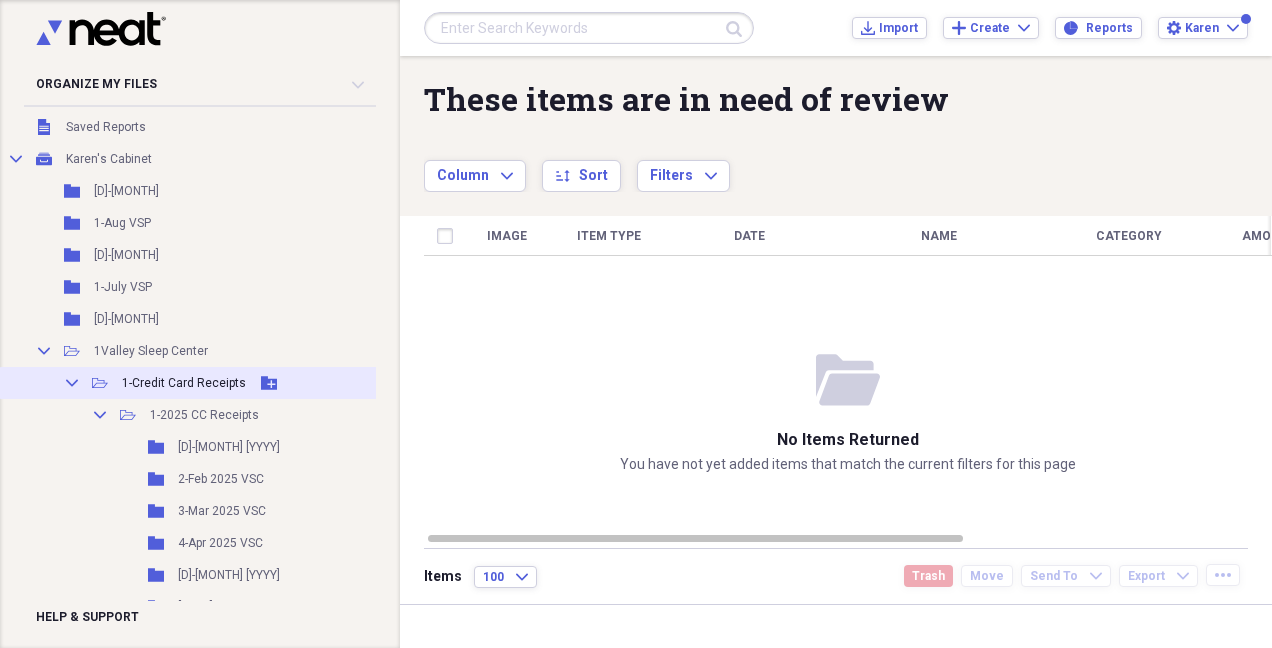 click on "1-Credit Card Receipts" at bounding box center (184, 383) 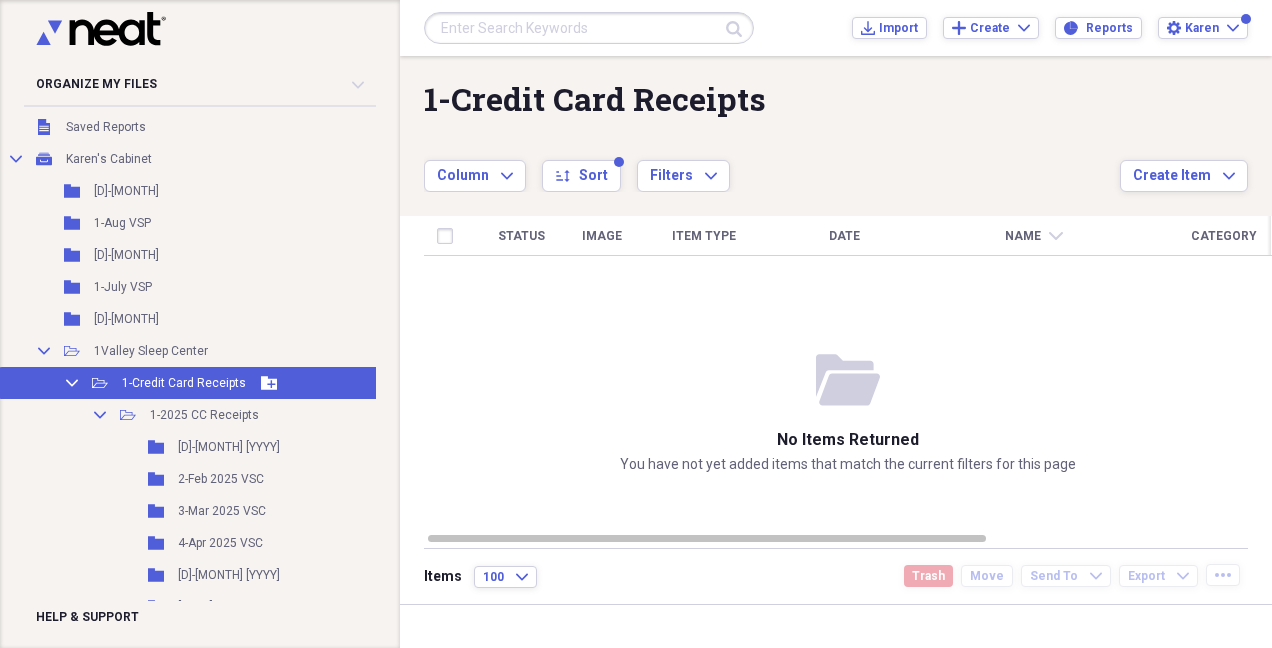 click 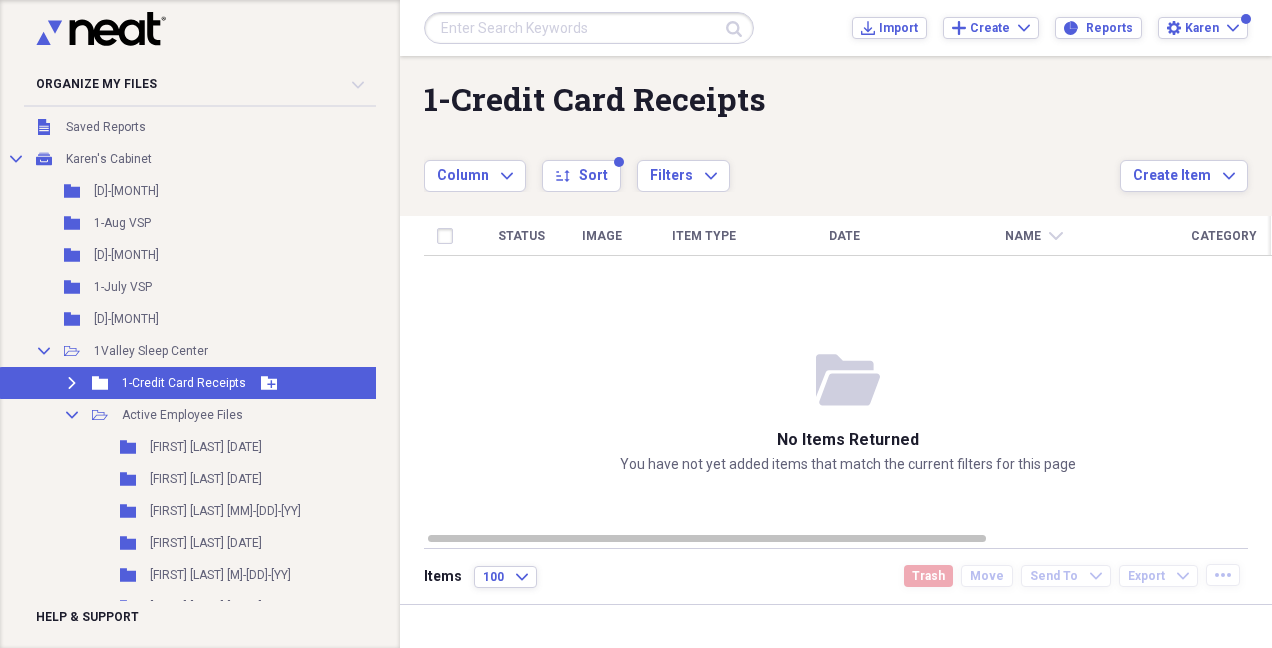 click 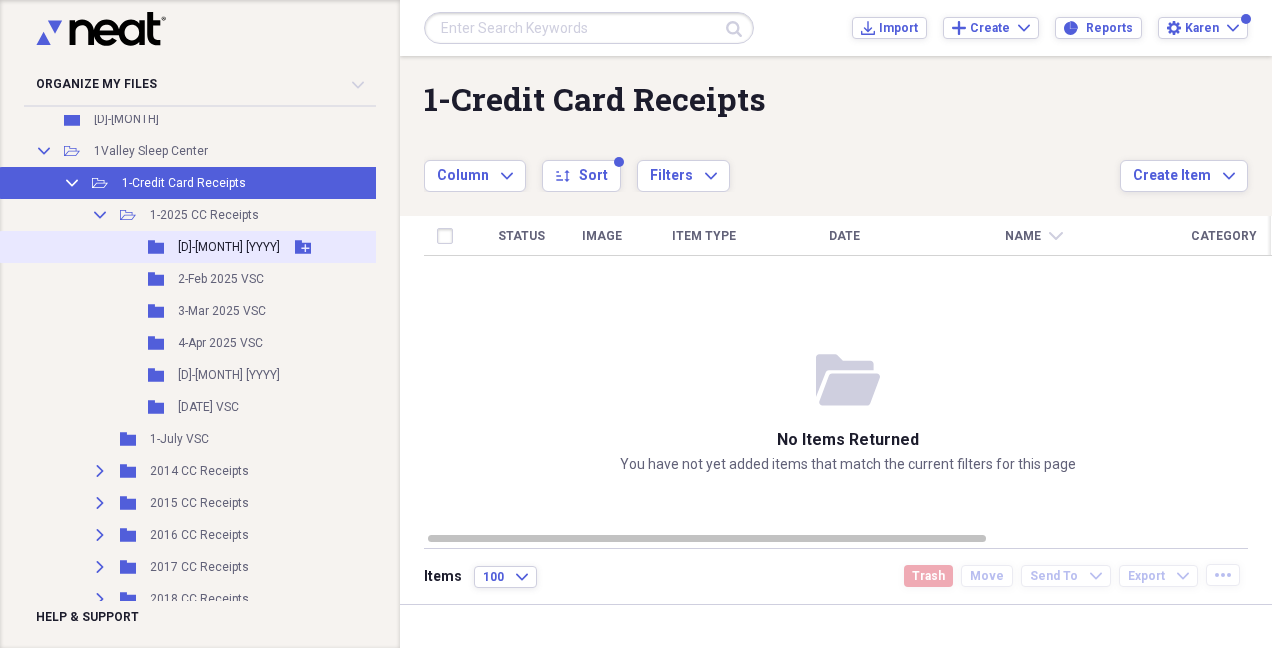scroll, scrollTop: 400, scrollLeft: 0, axis: vertical 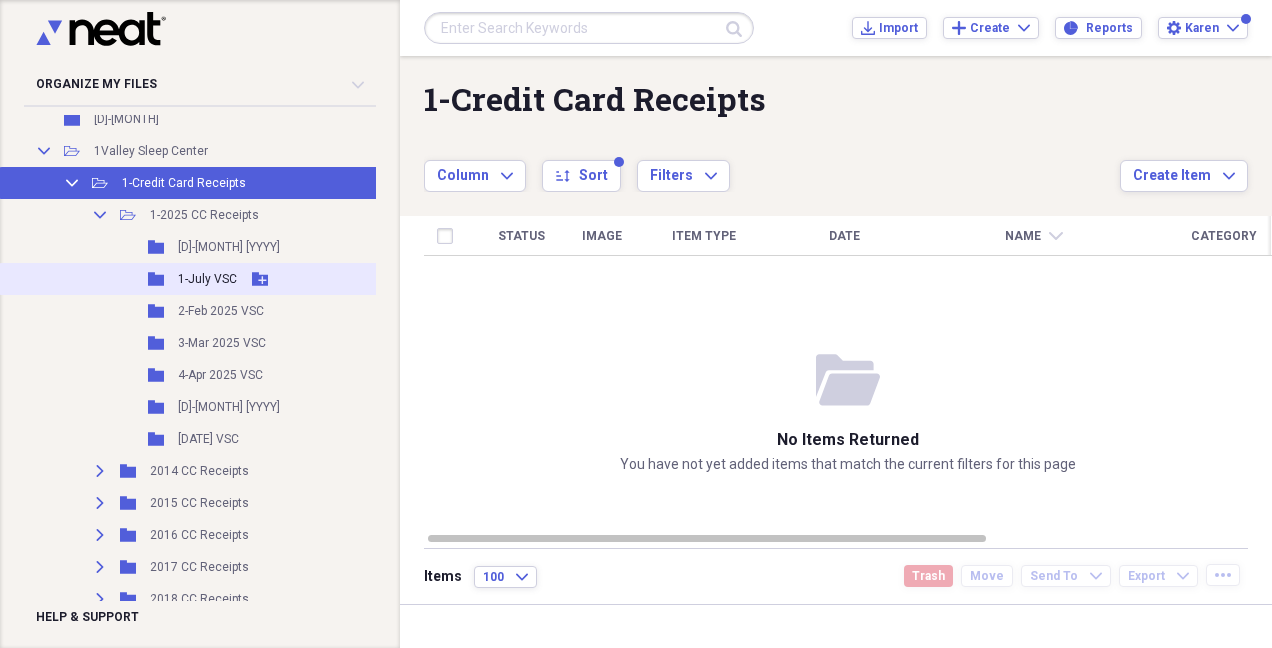 click on "1-July VSC" at bounding box center [207, 279] 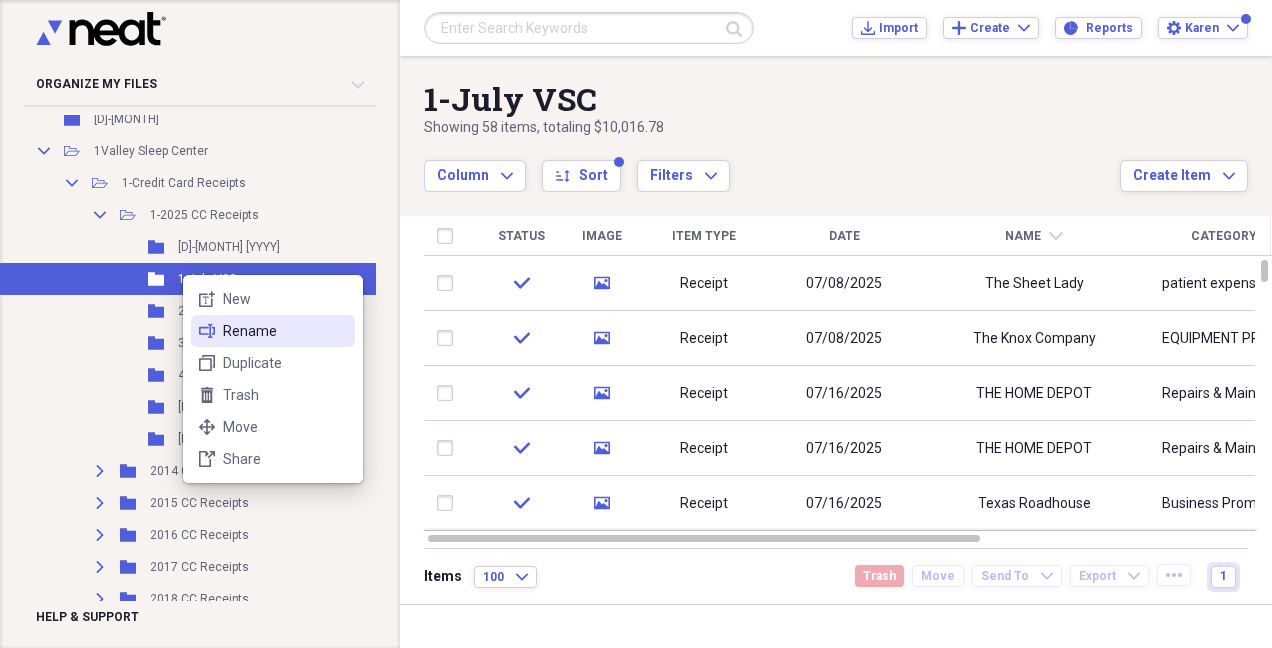 click on "Rename" at bounding box center (285, 331) 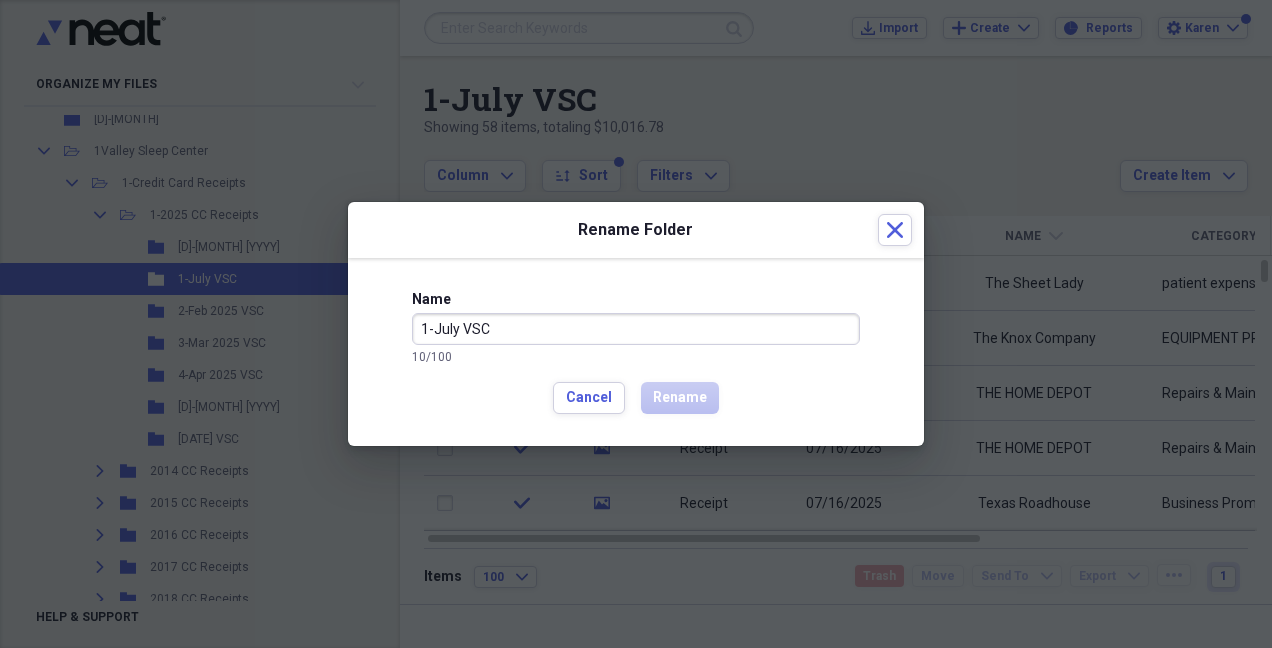 click on "1-July VSC" at bounding box center [636, 329] 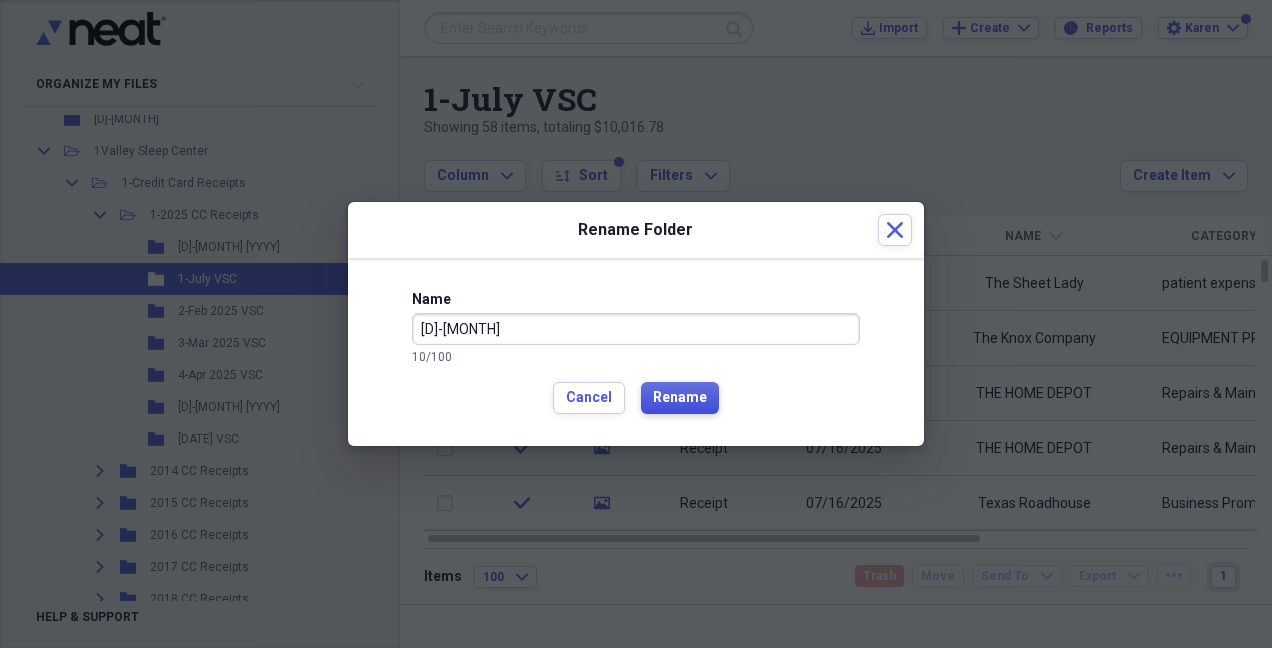 type on "[D]-[MONTH]" 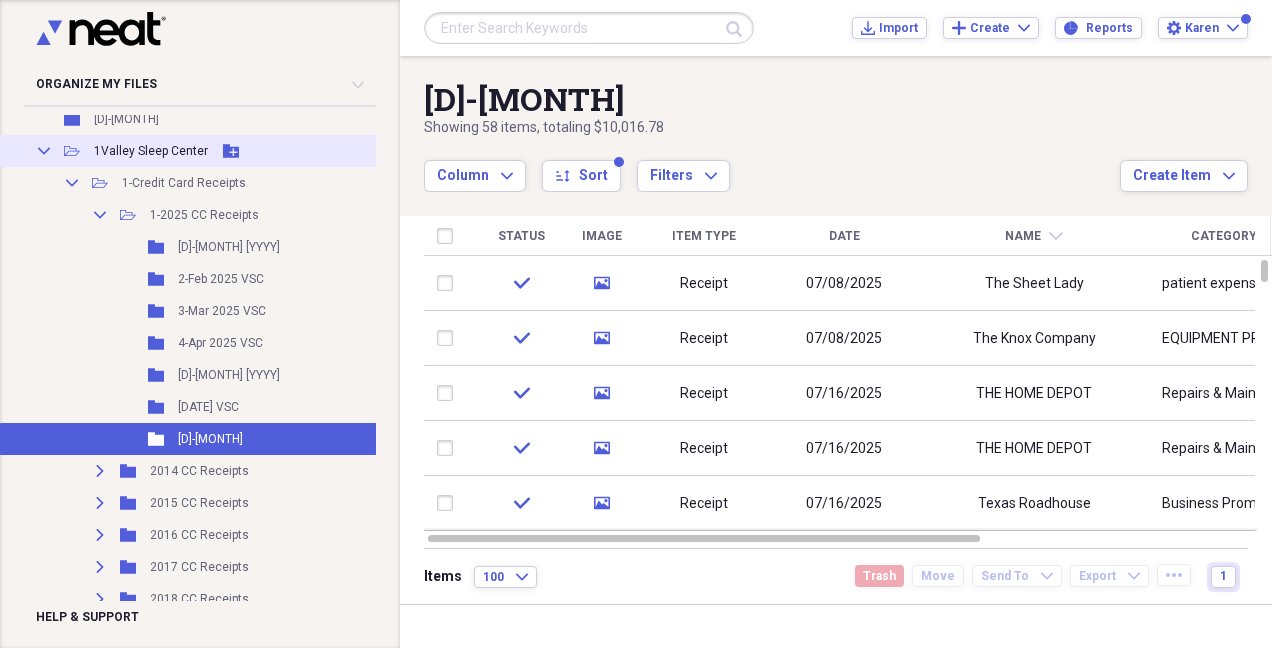 click on "Collapse" 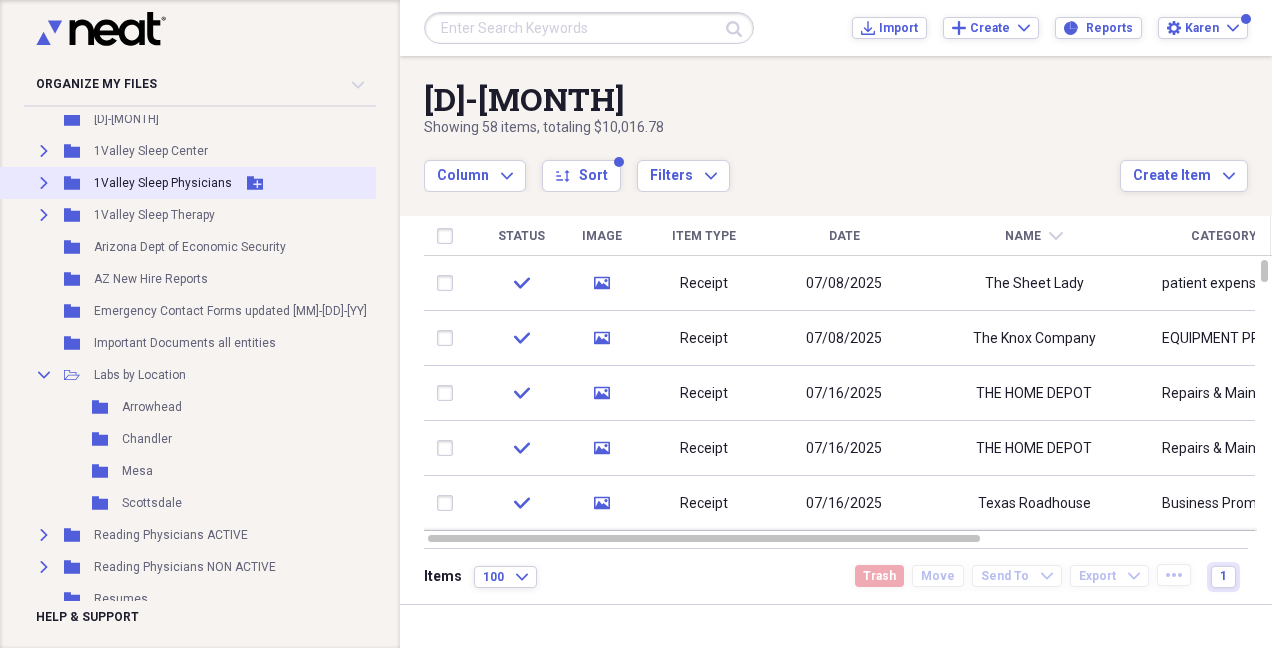 click 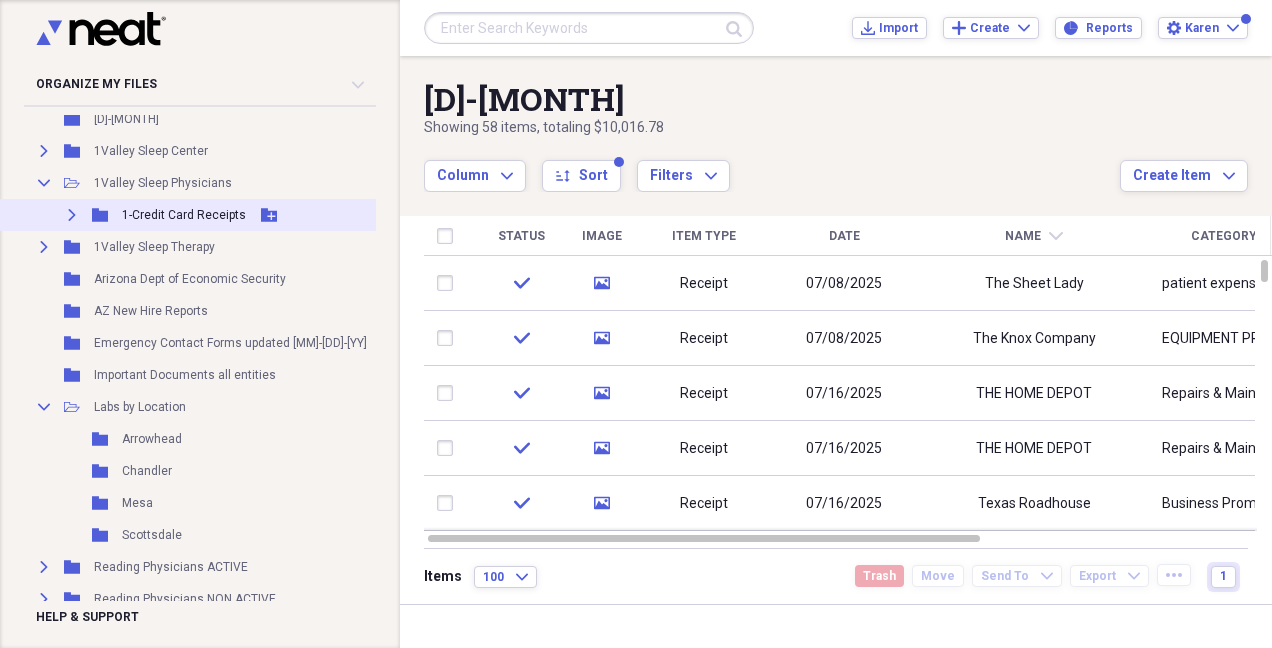 click on "Expand" 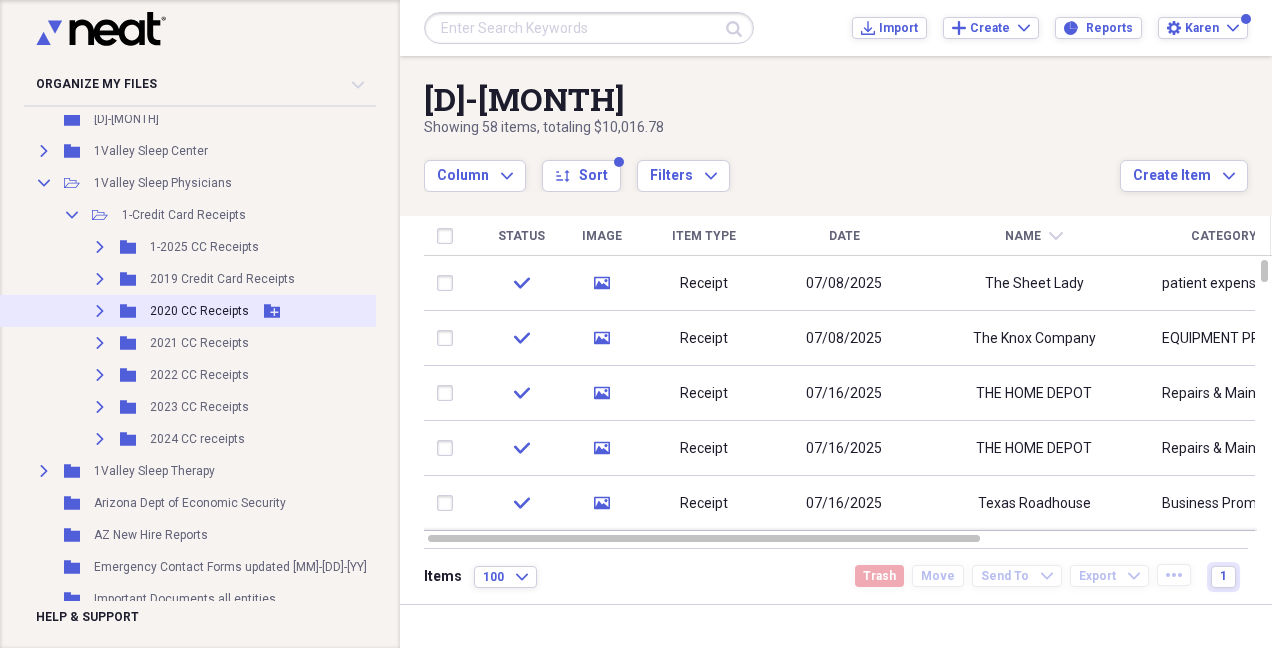 scroll, scrollTop: 100, scrollLeft: 0, axis: vertical 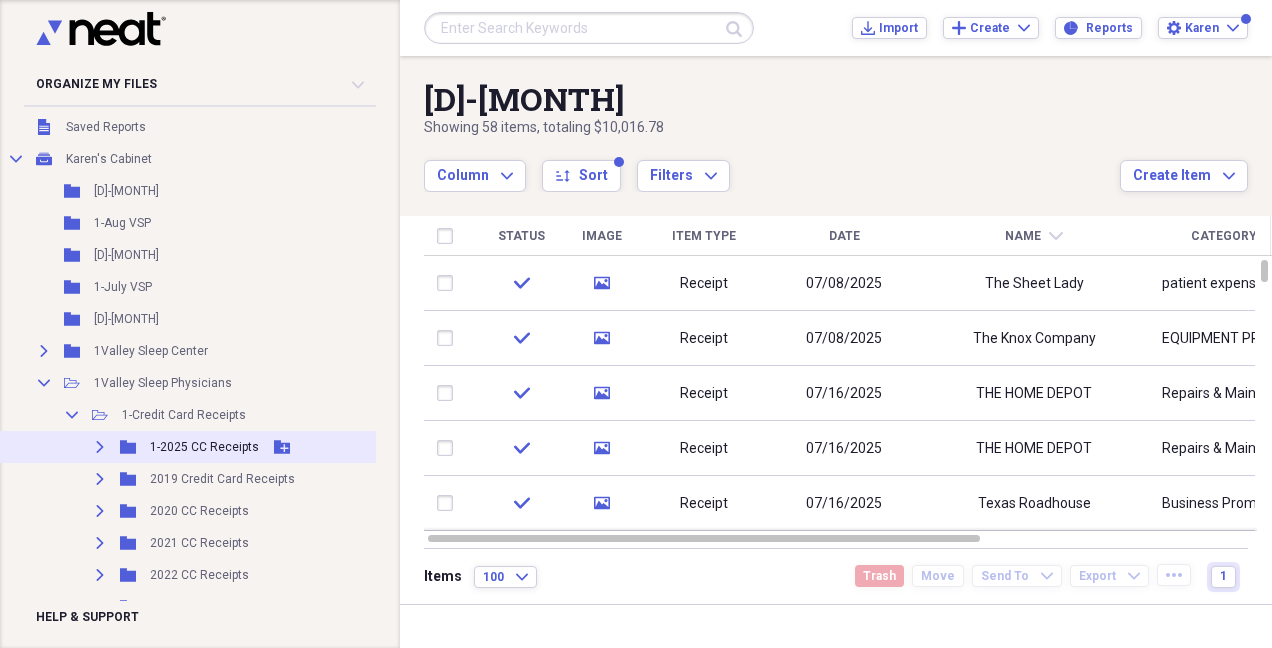 click 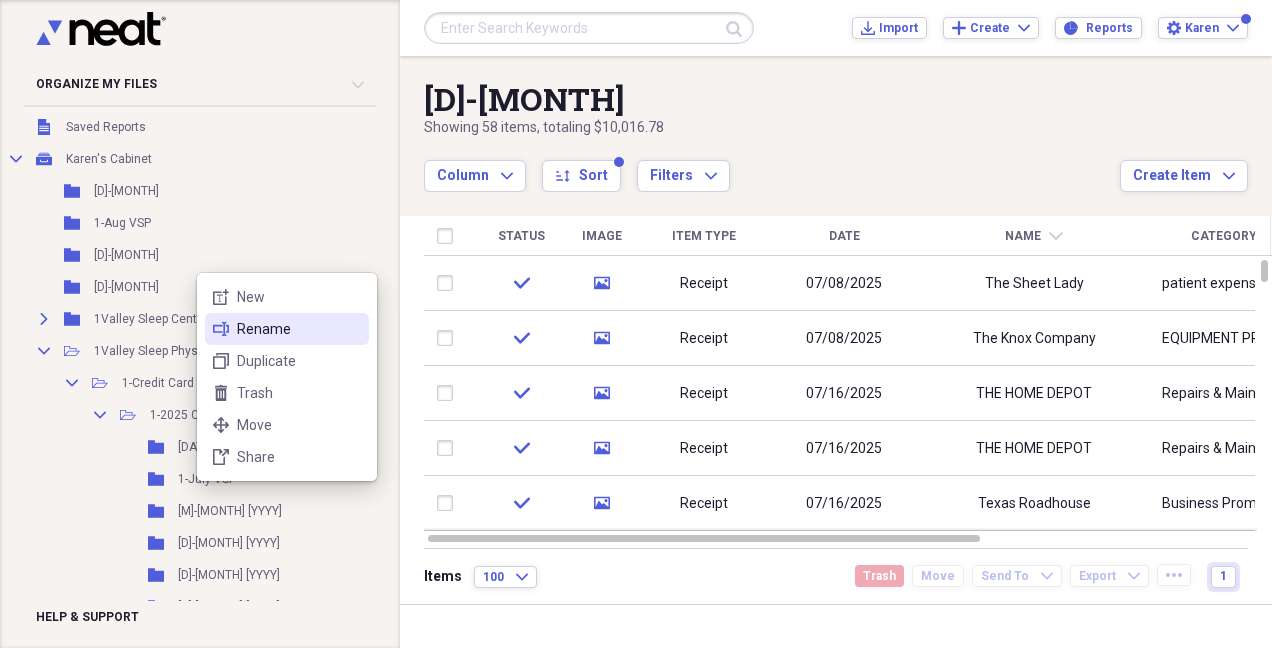 click on "Rename" at bounding box center [299, 329] 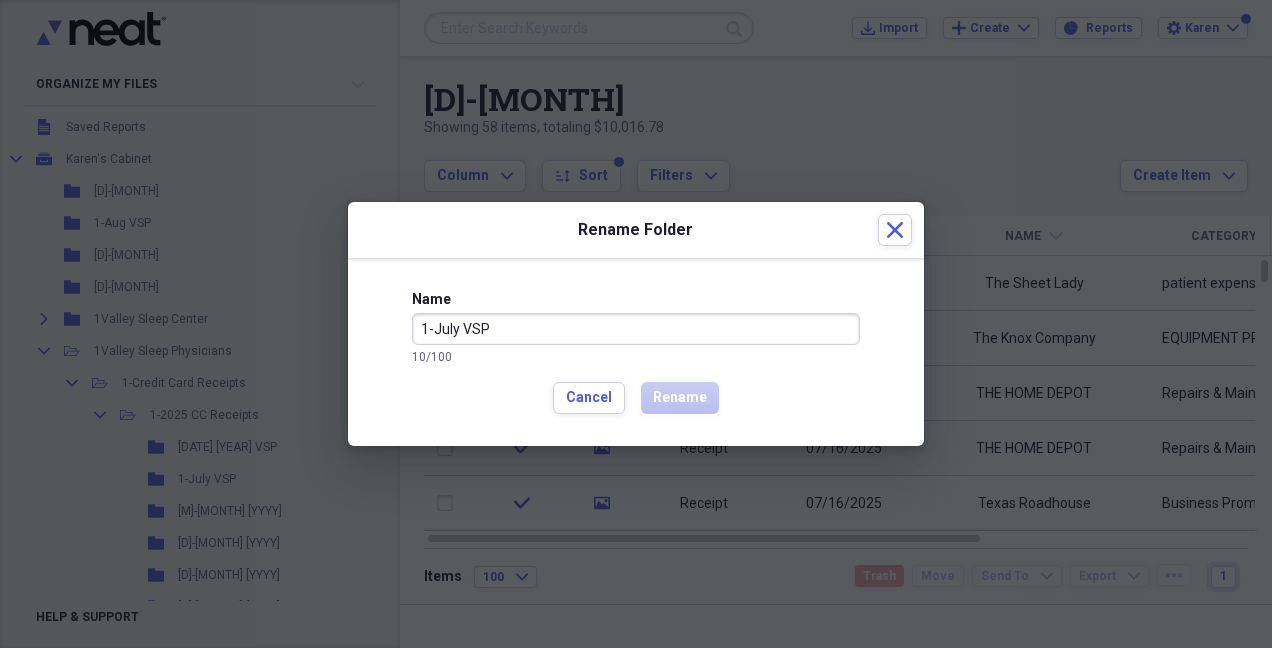 click on "1-July VSP" at bounding box center (636, 329) 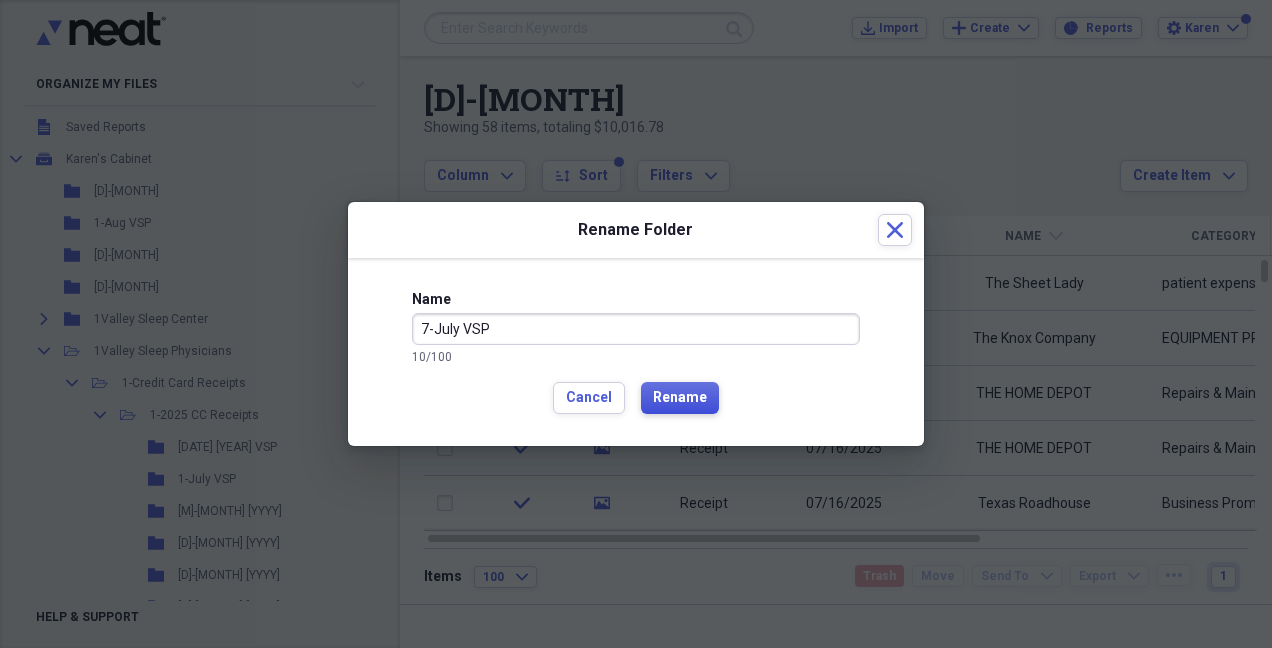type on "7-July VSP" 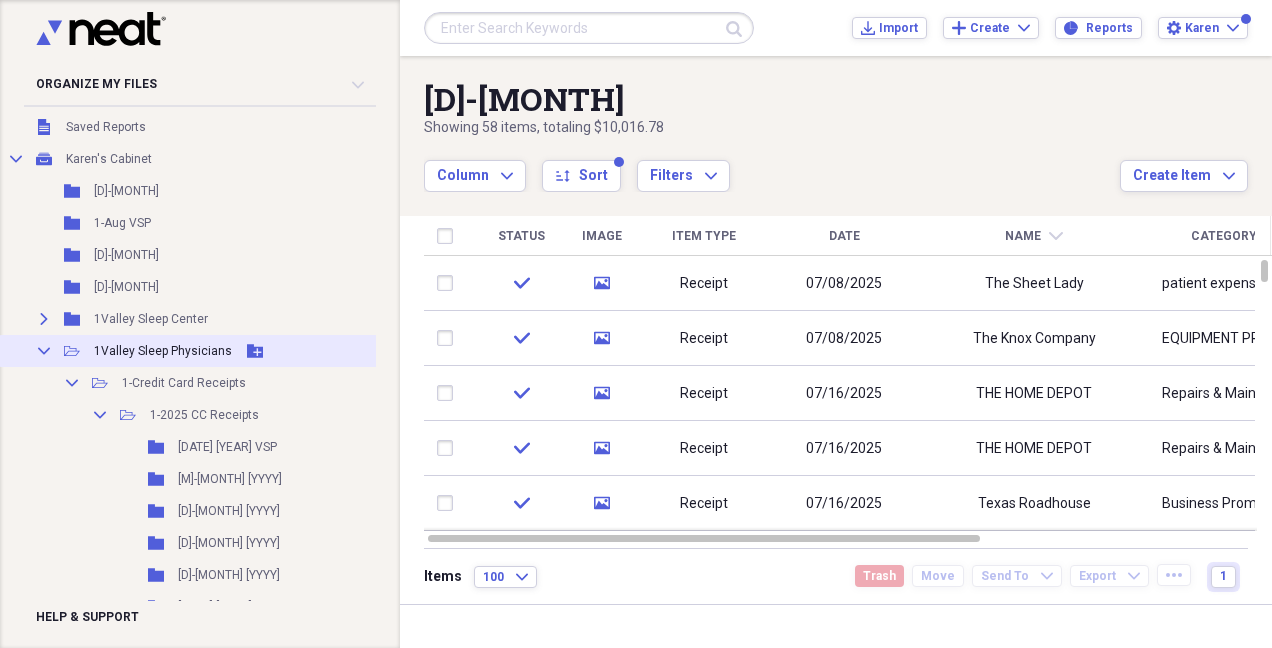 click on "Collapse" 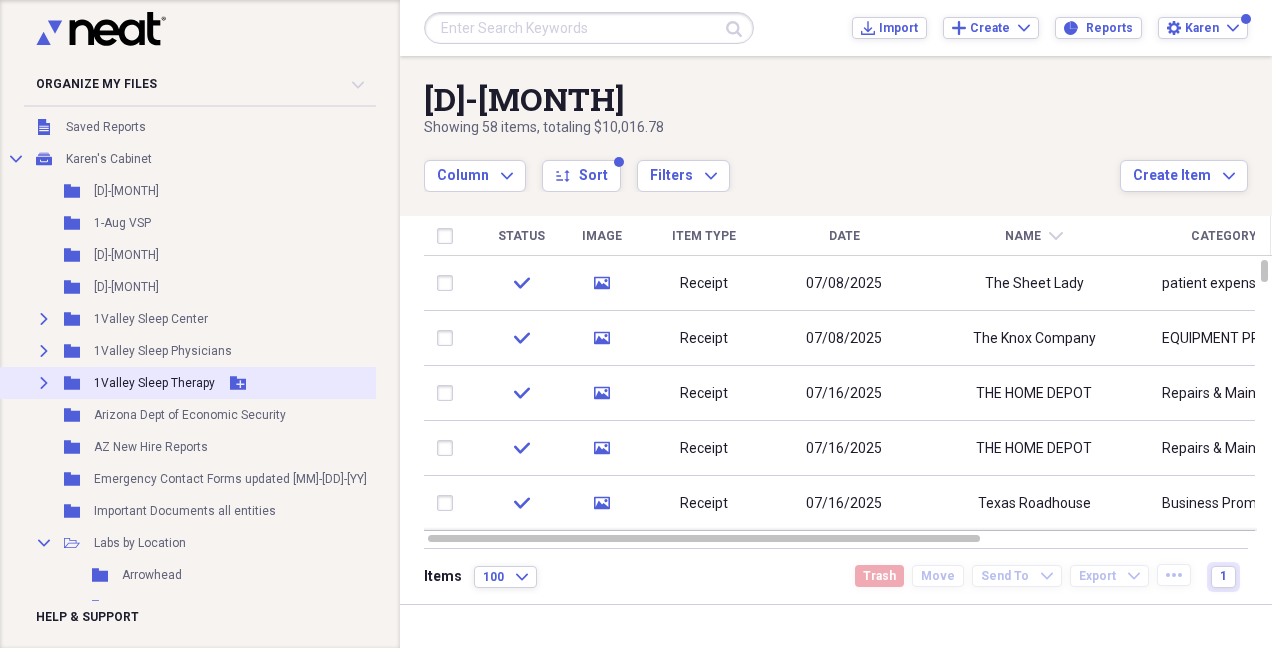 click on "Expand" 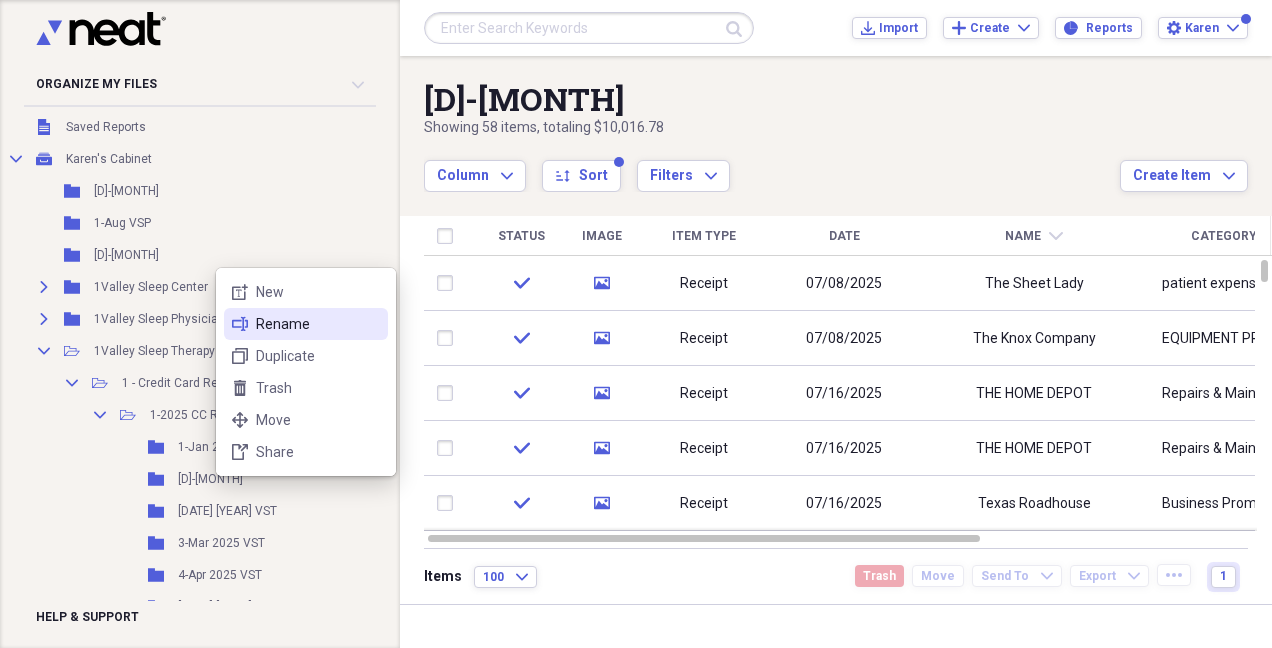 click on "Rename" at bounding box center (318, 324) 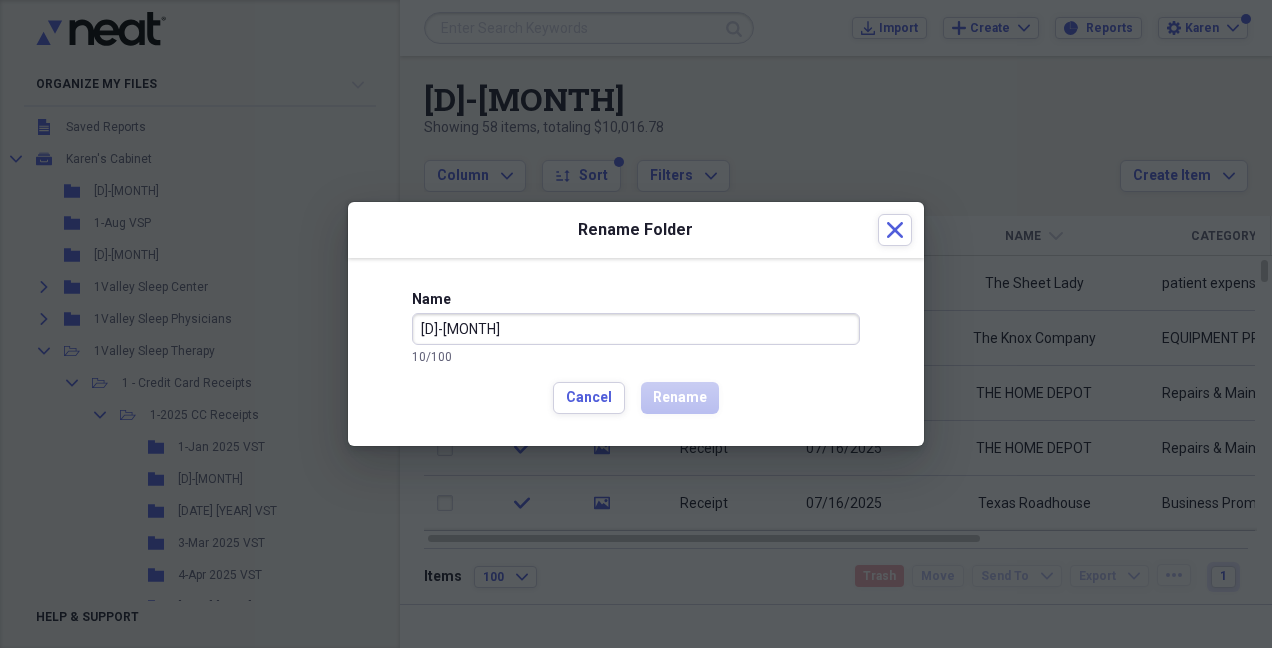 click on "[D]-[MONTH]" at bounding box center [636, 329] 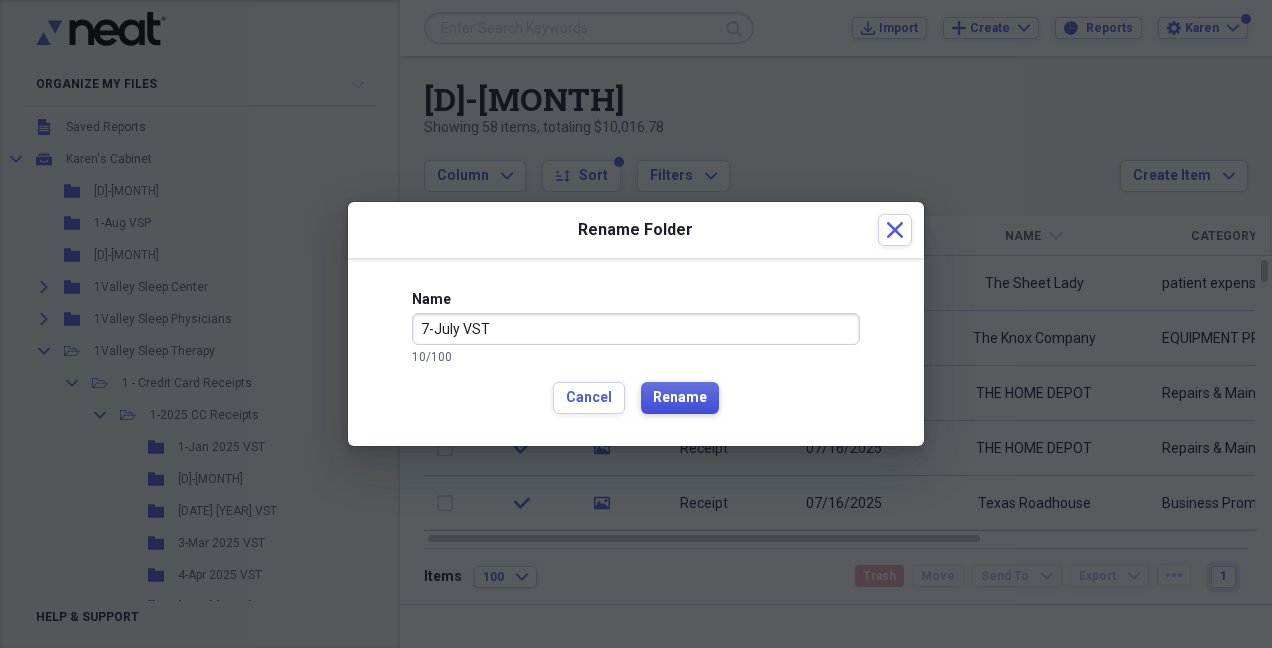 type on "7-July VST" 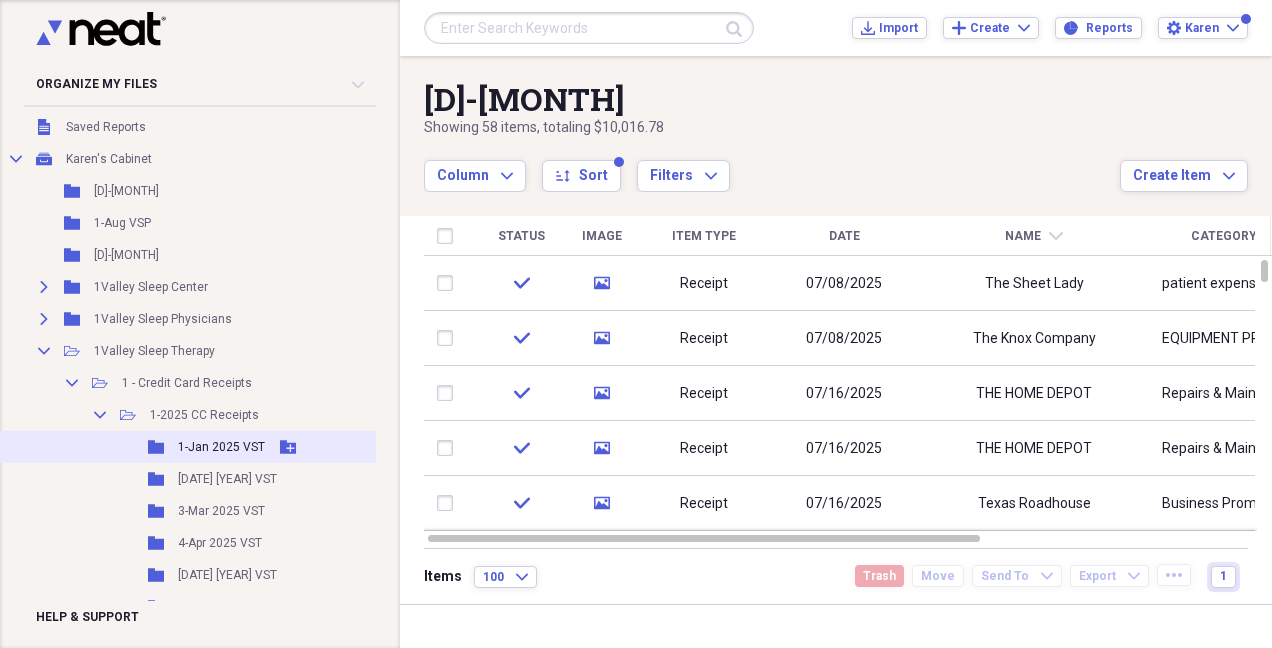 scroll, scrollTop: 0, scrollLeft: 0, axis: both 